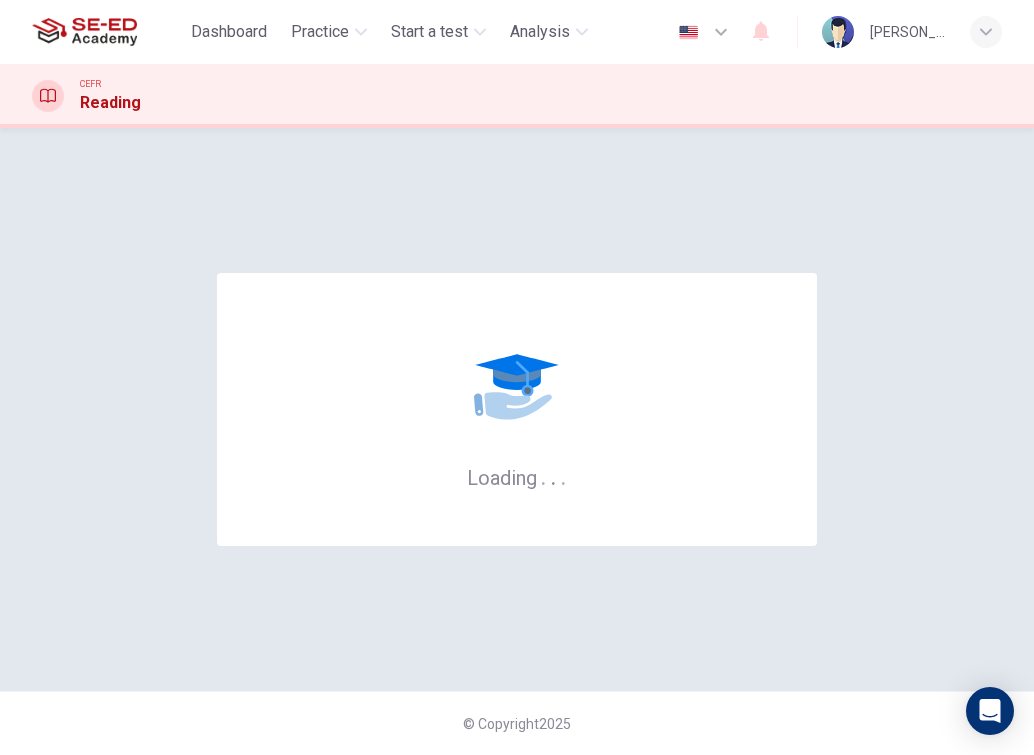 scroll, scrollTop: 0, scrollLeft: 0, axis: both 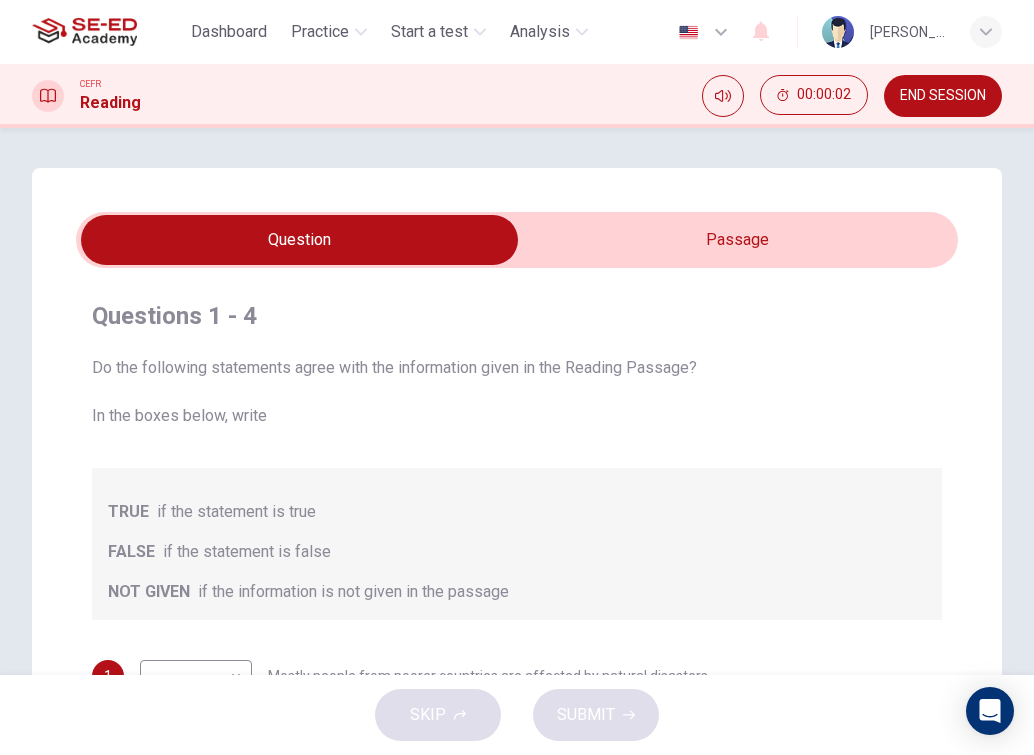 click at bounding box center [299, 240] 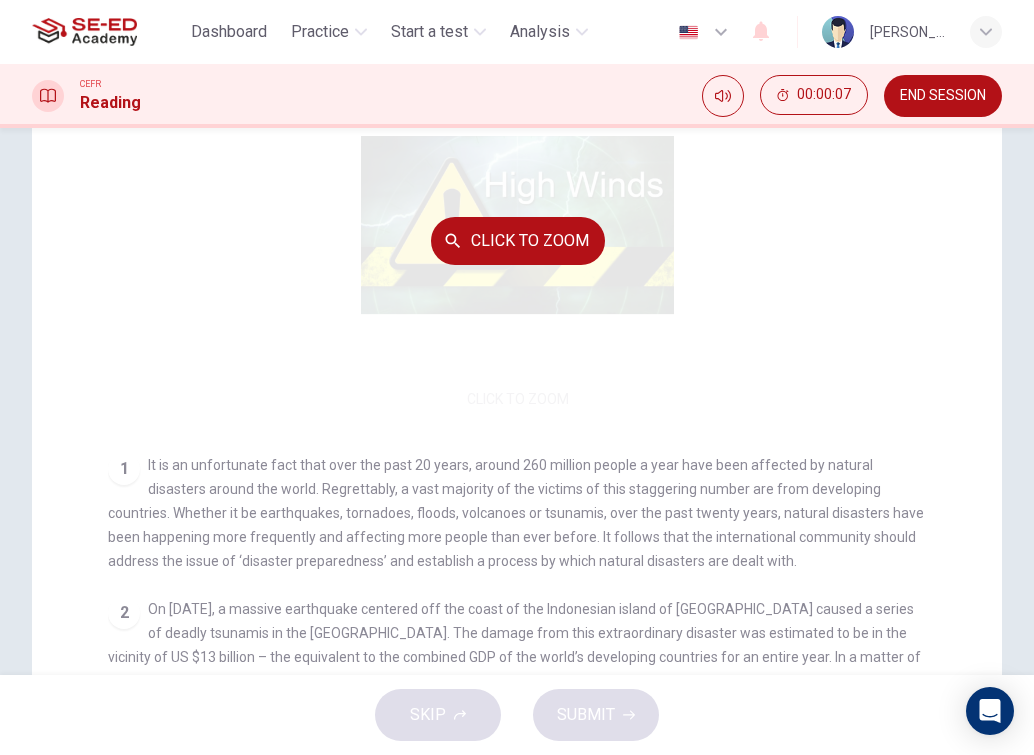 scroll, scrollTop: 200, scrollLeft: 0, axis: vertical 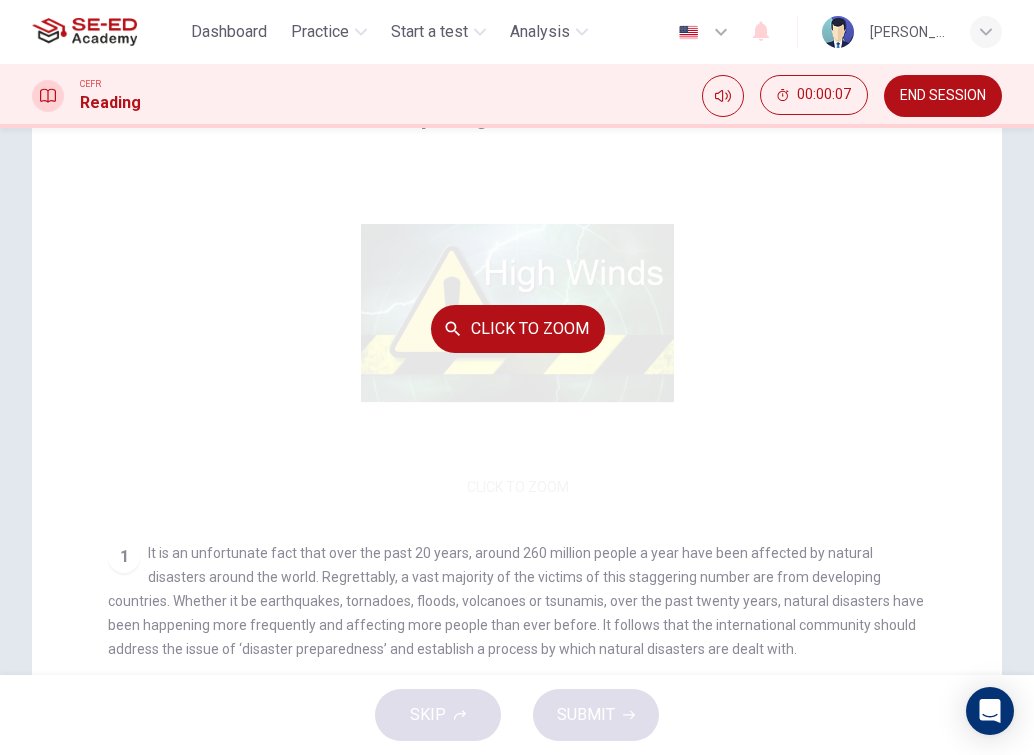 click on "Click to Zoom" at bounding box center (518, 329) 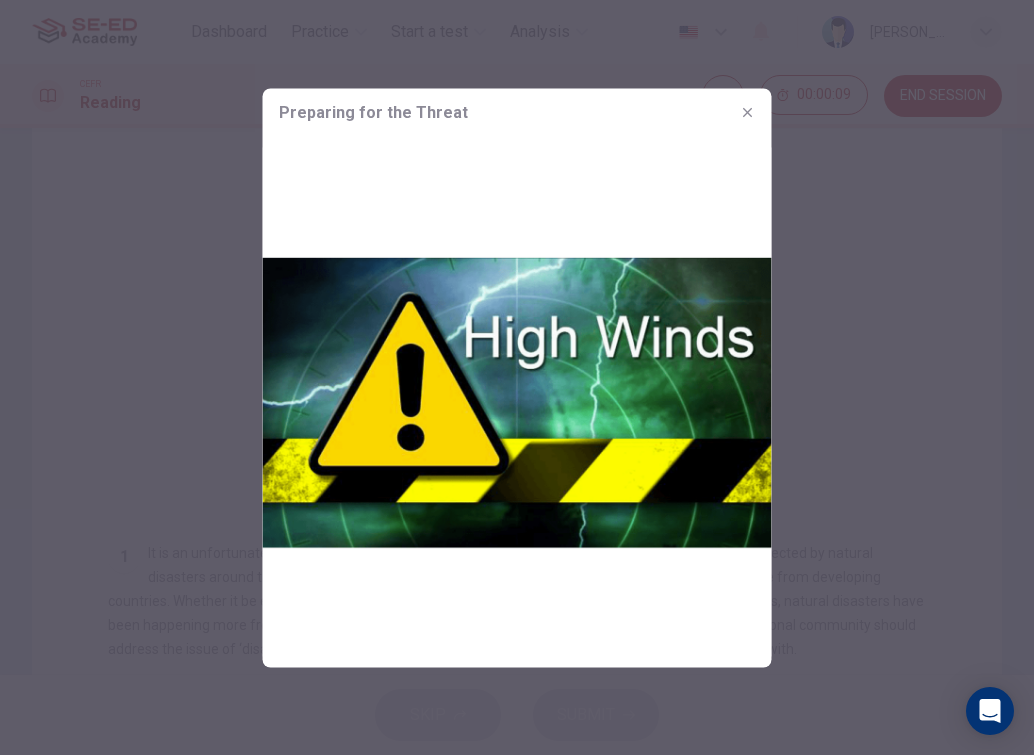 click on "Preparing for the Threat" at bounding box center [517, 112] 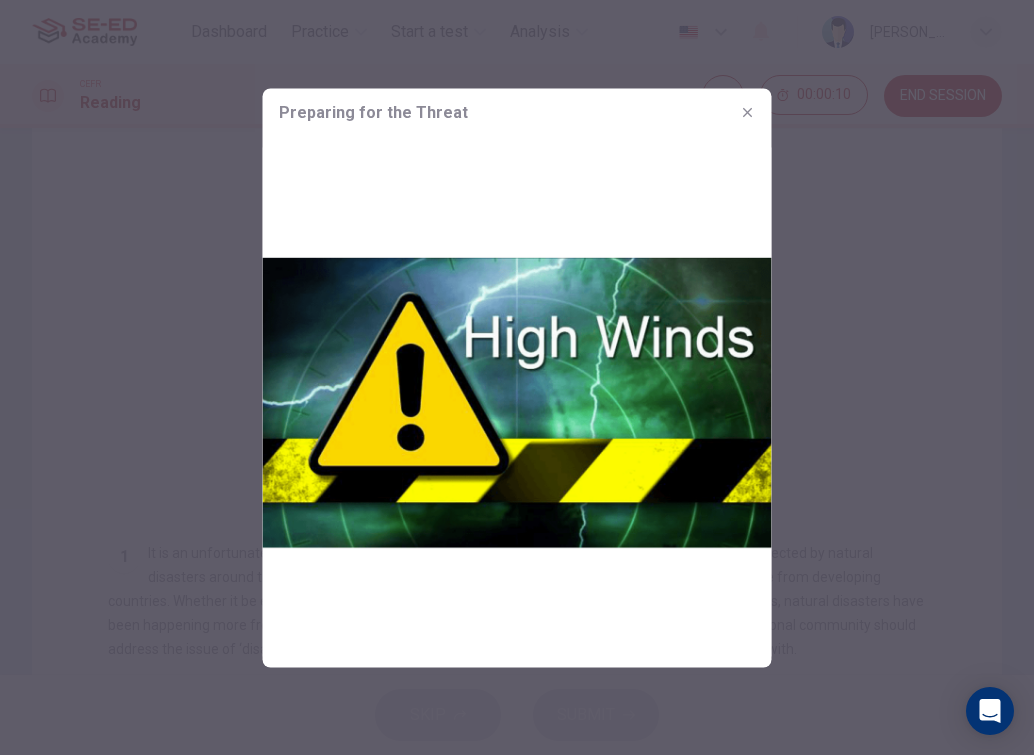 click 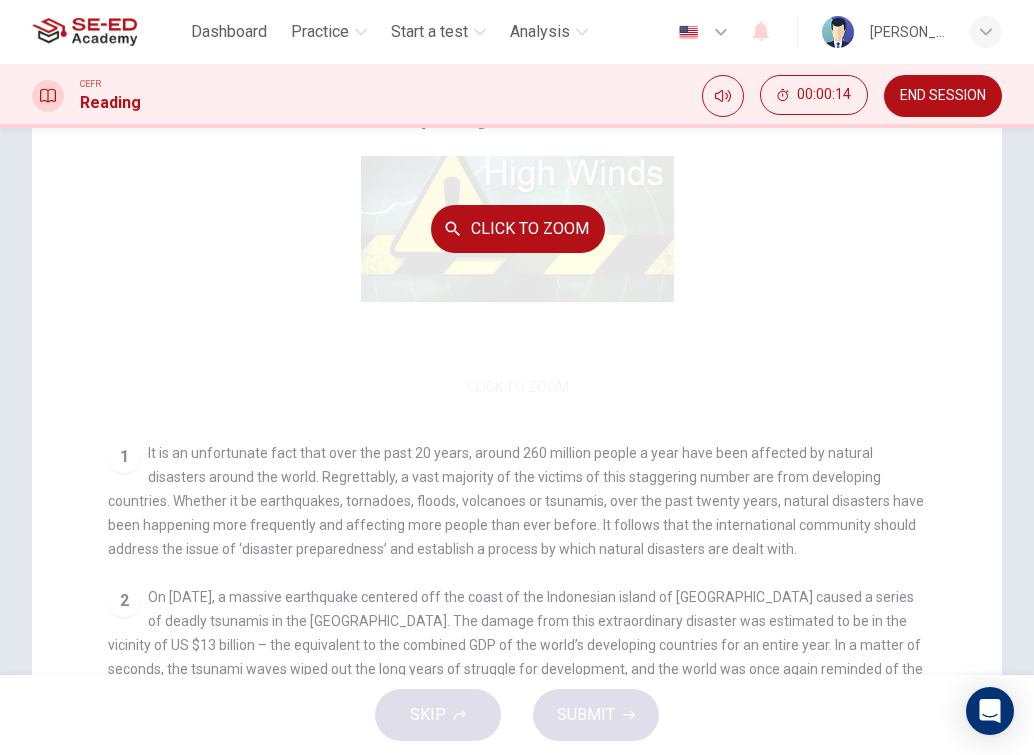 scroll, scrollTop: 0, scrollLeft: 0, axis: both 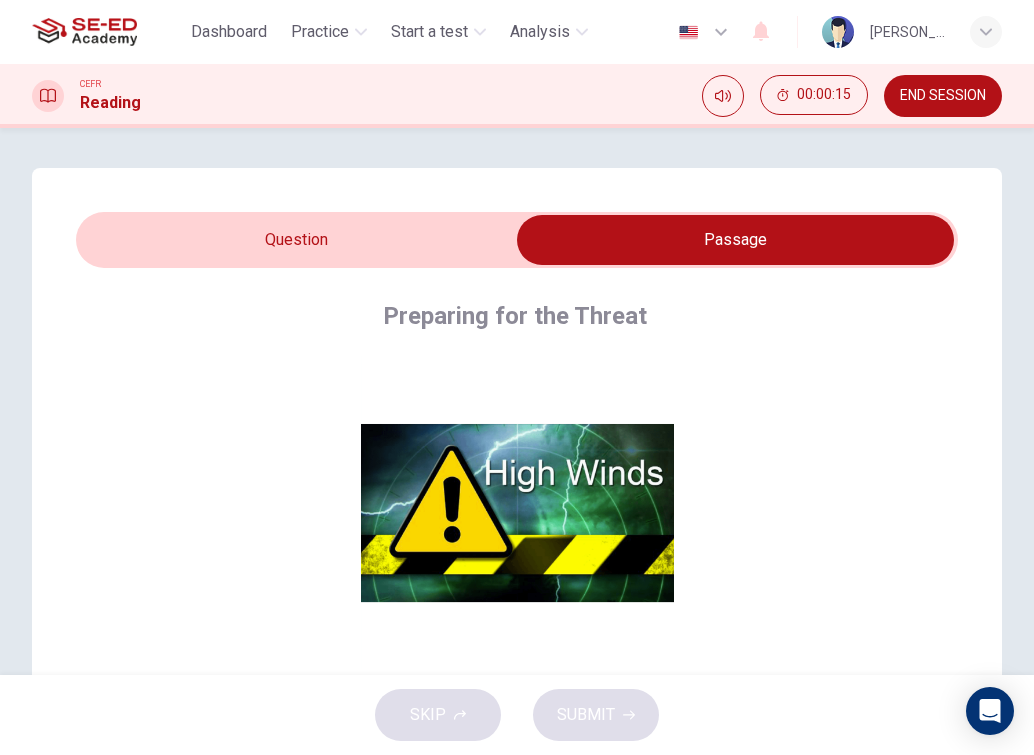 click at bounding box center [735, 240] 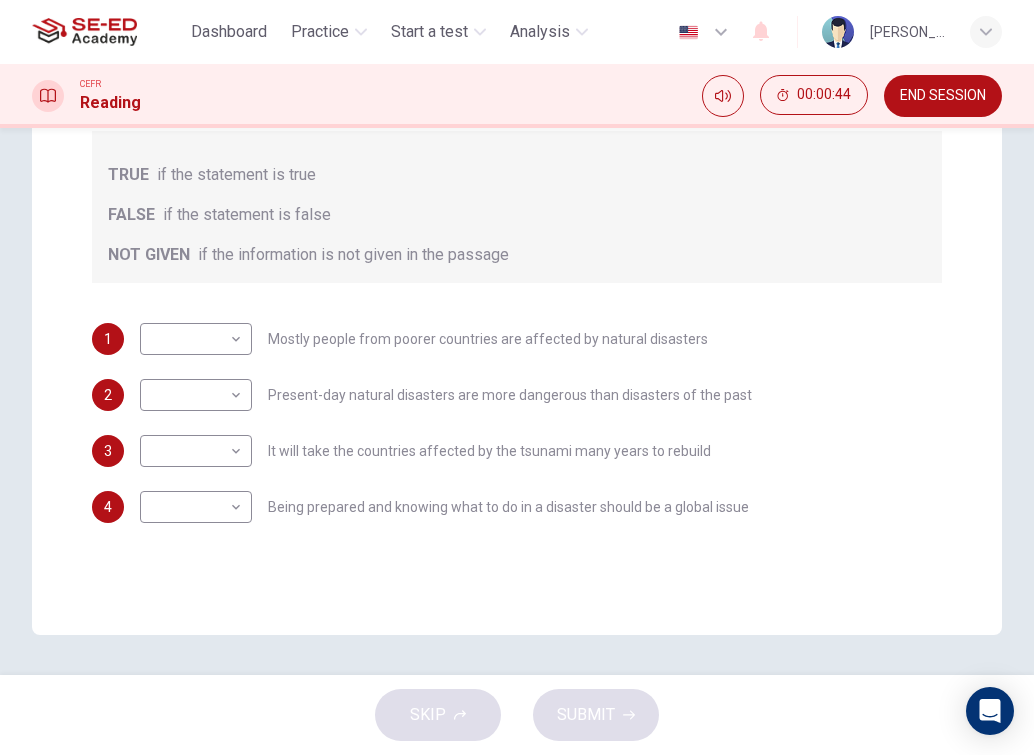 scroll, scrollTop: 0, scrollLeft: 0, axis: both 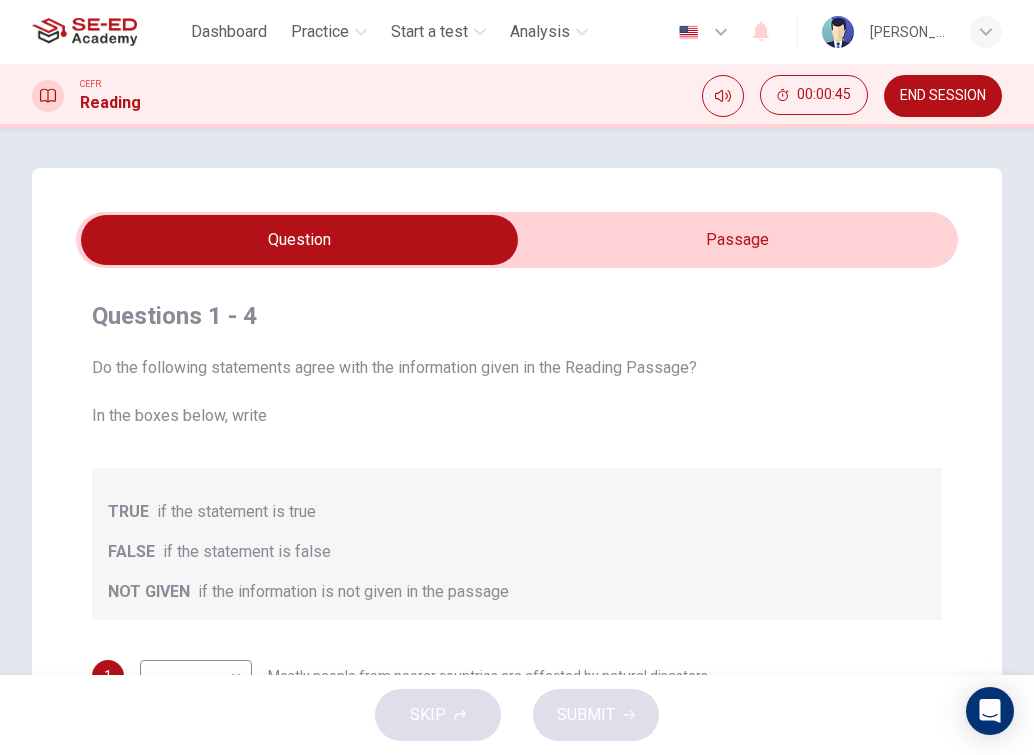 click at bounding box center (299, 240) 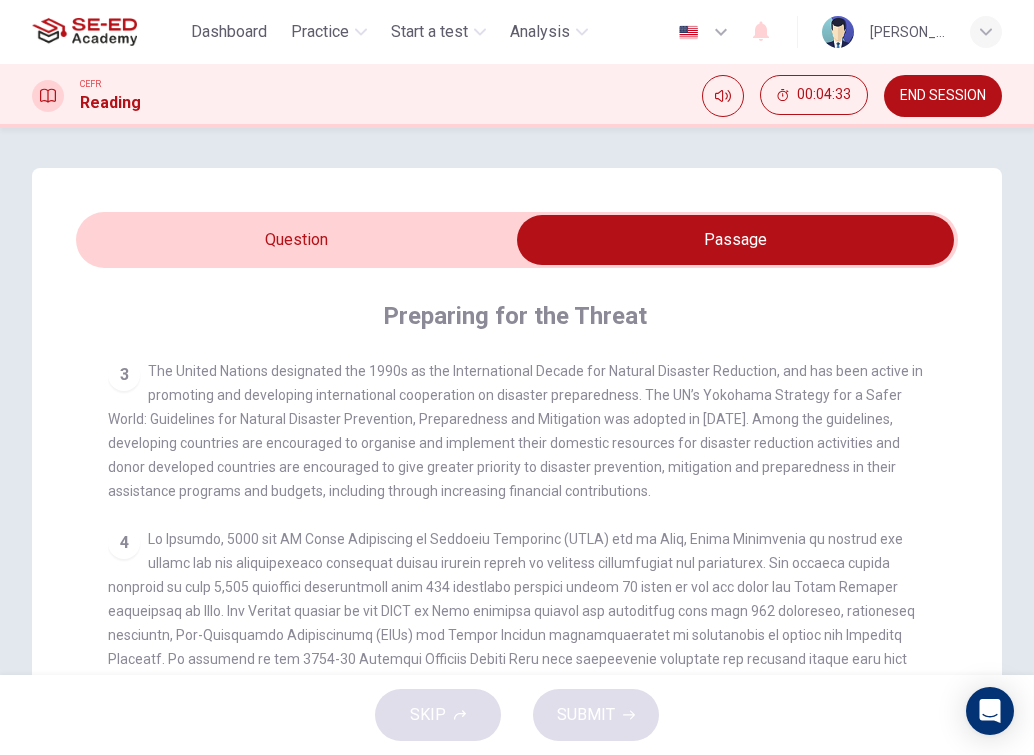 scroll, scrollTop: 700, scrollLeft: 0, axis: vertical 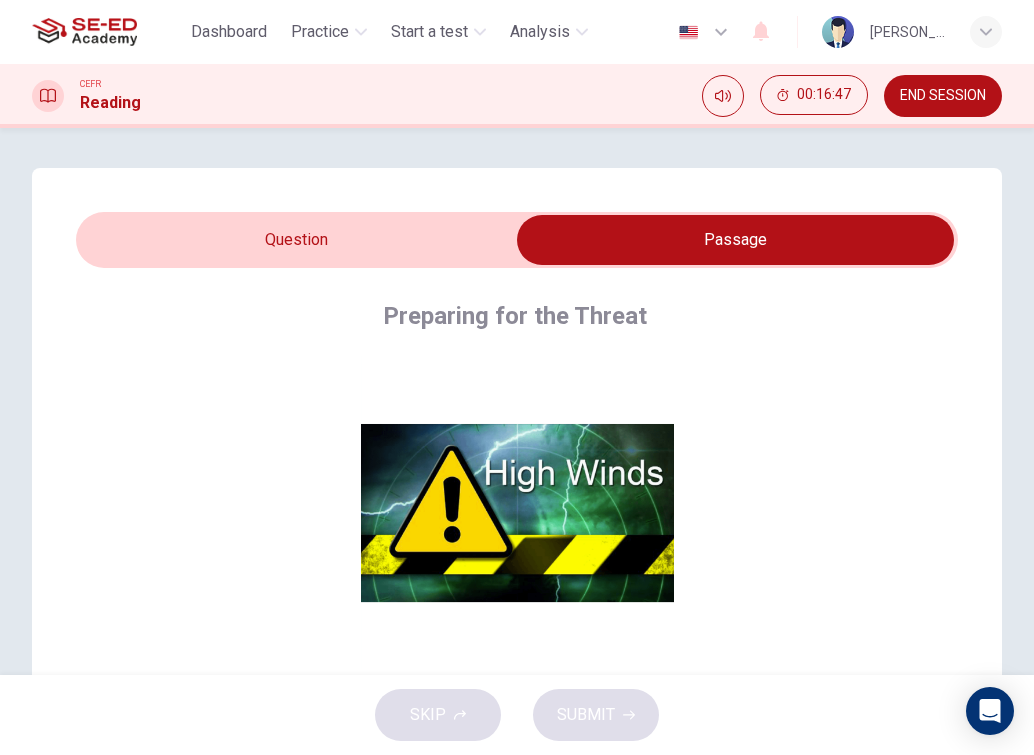 click at bounding box center [735, 240] 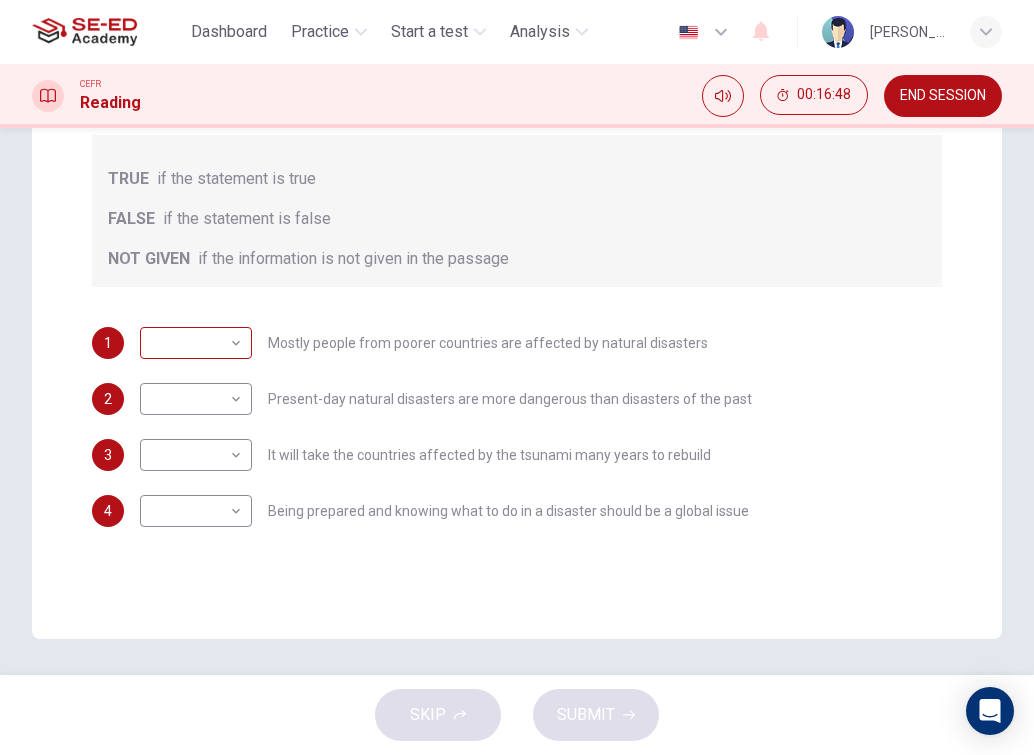 scroll, scrollTop: 337, scrollLeft: 0, axis: vertical 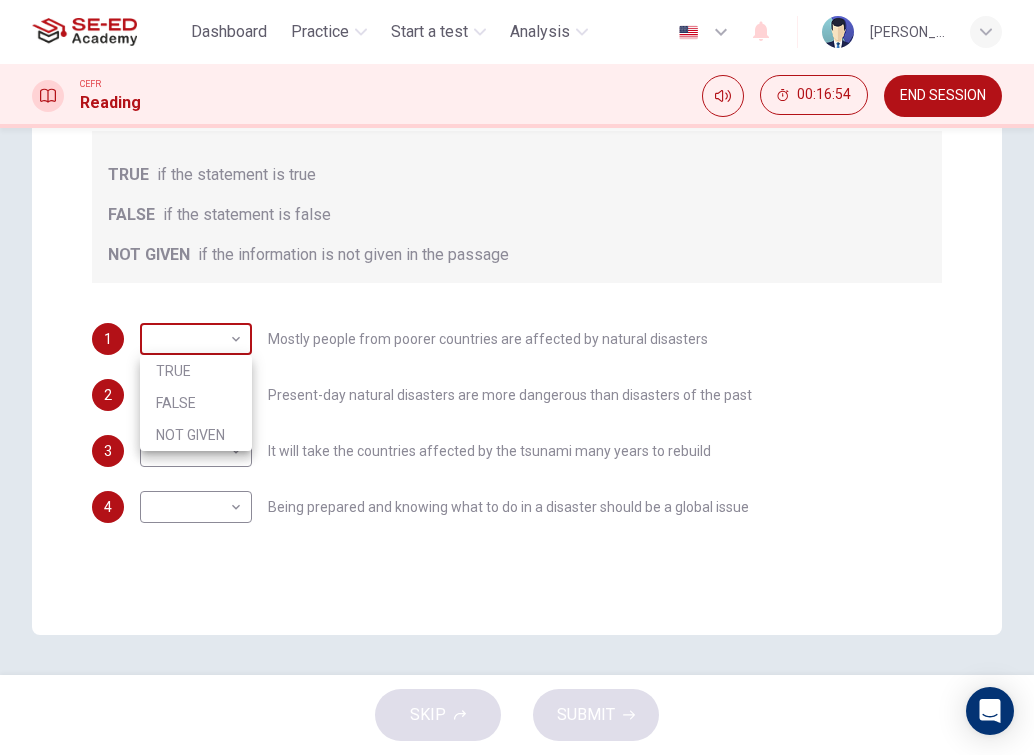 click on "This site uses cookies, as explained in our  Privacy Policy . If you agree to the use of cookies, please click the Accept button and continue to browse our site.   Privacy Policy Accept Dashboard Practice Start a test Analysis English en ​ [PERSON_NAME] CEFR Reading 00:16:54 END SESSION Question Passage Questions 1 - 4 Do the following statements agree with the information given in the Reading Passage?
In the boxes below, write TRUE if the statement is true FALSE if the statement is false NOT GIVEN if the information is not given in the passage 1 ​ ​ Mostly people from poorer countries are affected by natural disasters 2 ​ ​ Present-day natural disasters are more dangerous than disasters of the past 3 ​ ​ It will take the countries affected by the tsunami many years to rebuild 4 ​ ​ Being prepared and knowing what to do in a disaster should be a global issue Preparing for the Threat CLICK TO ZOOM Click to Zoom 1 2 3 4 5 6 SKIP SUBMIT SE-ED Academy - Online Testing Platform" at bounding box center [517, 377] 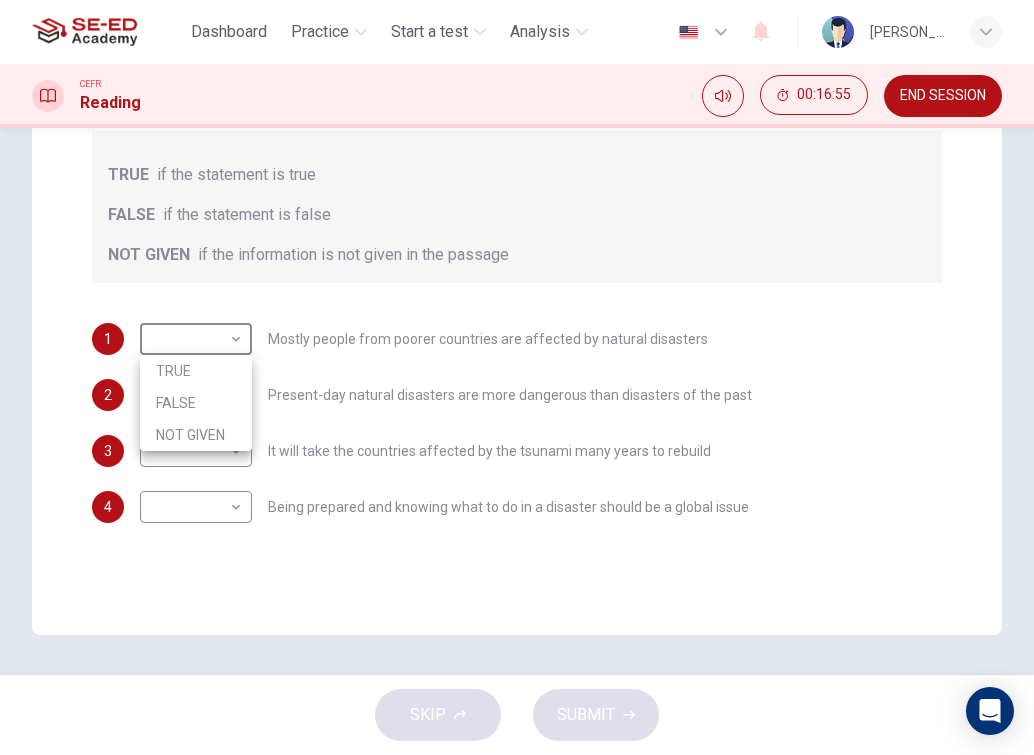 click on "NOT GIVEN" at bounding box center (196, 435) 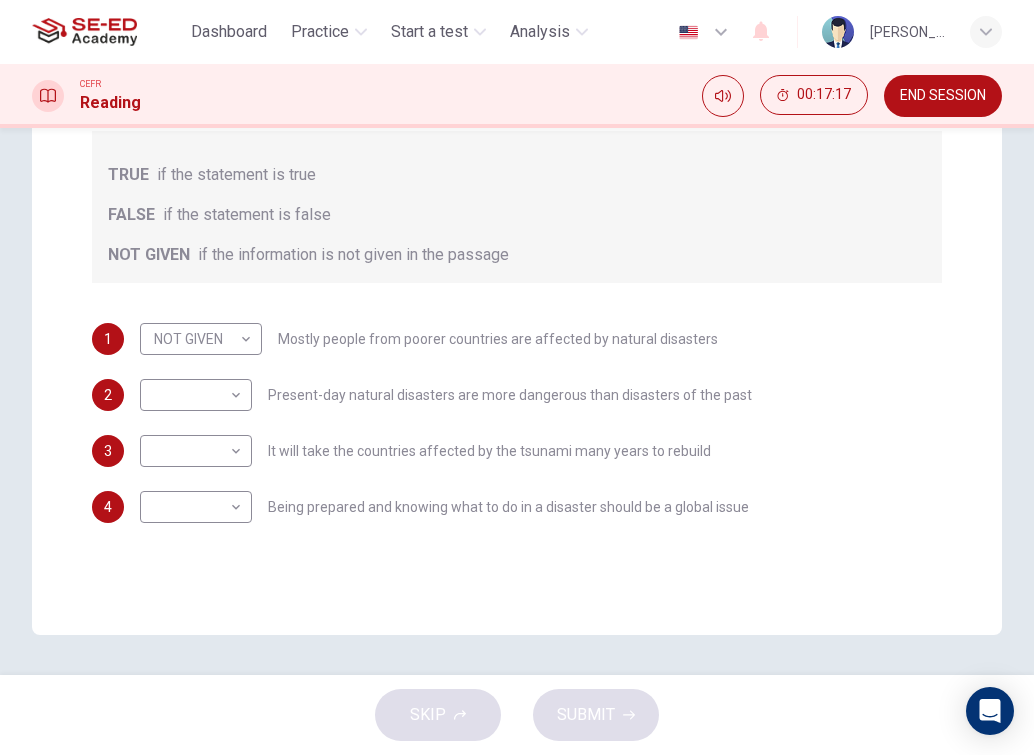 drag, startPoint x: 260, startPoint y: 392, endPoint x: 393, endPoint y: 399, distance: 133.18408 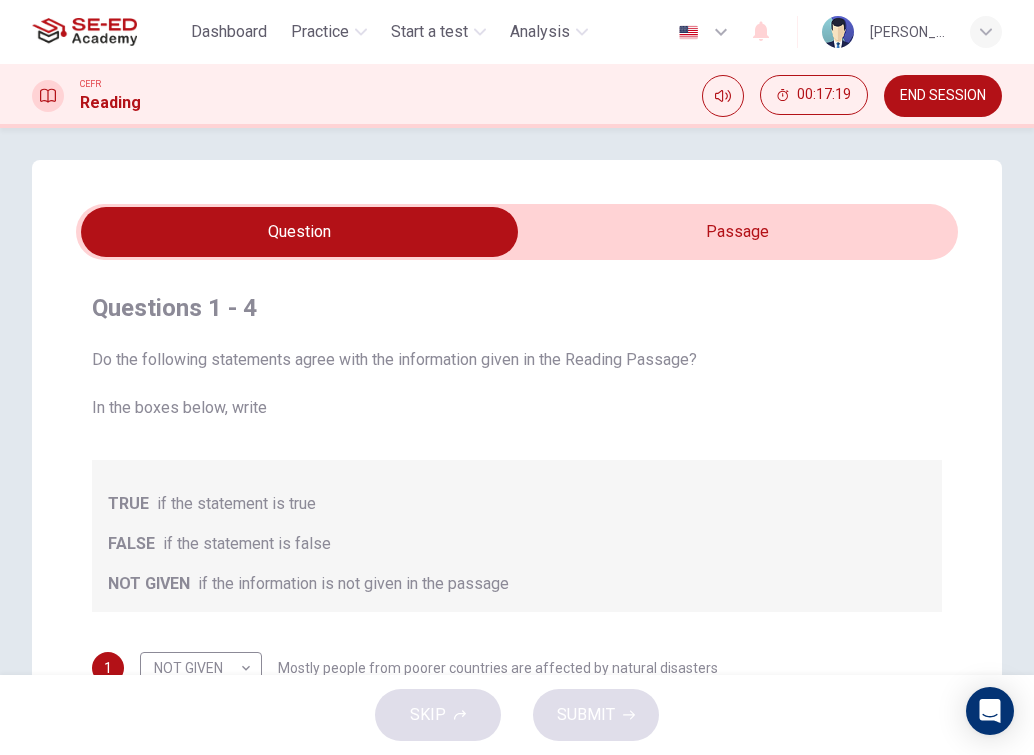 scroll, scrollTop: 0, scrollLeft: 0, axis: both 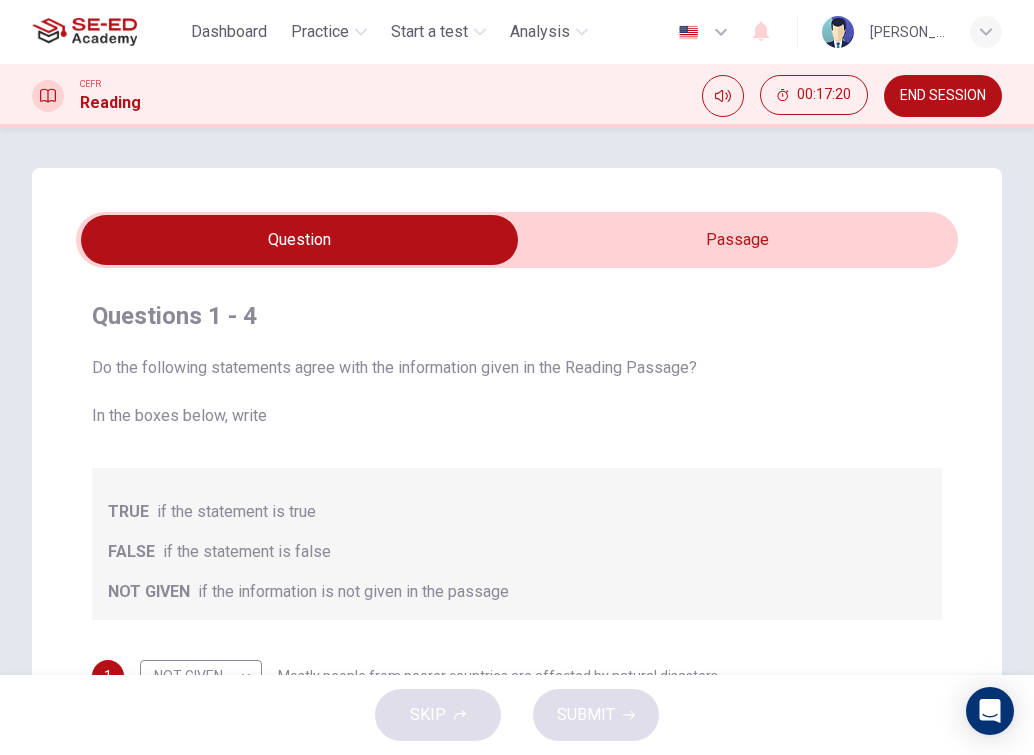 click at bounding box center (299, 240) 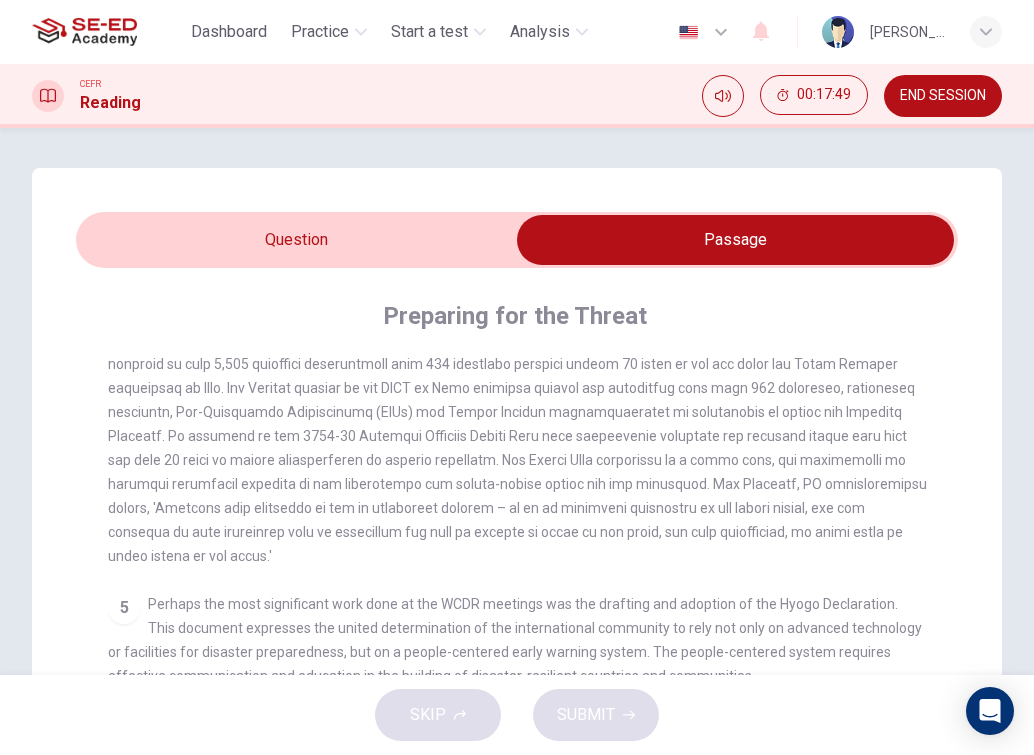 scroll, scrollTop: 938, scrollLeft: 0, axis: vertical 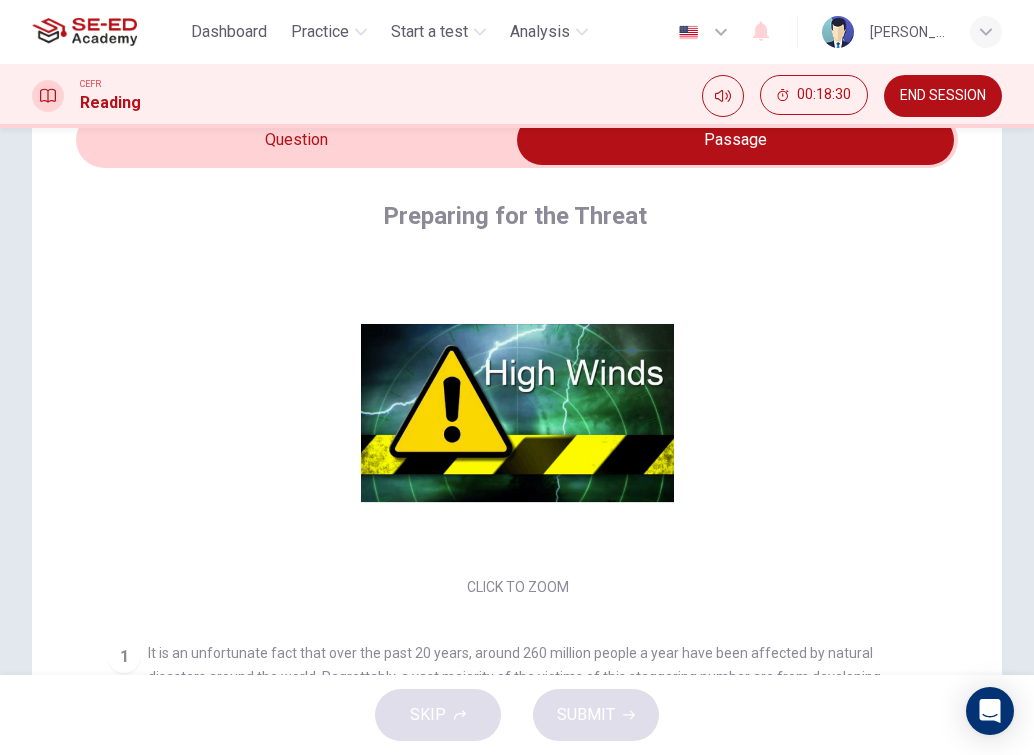 click at bounding box center (735, 140) 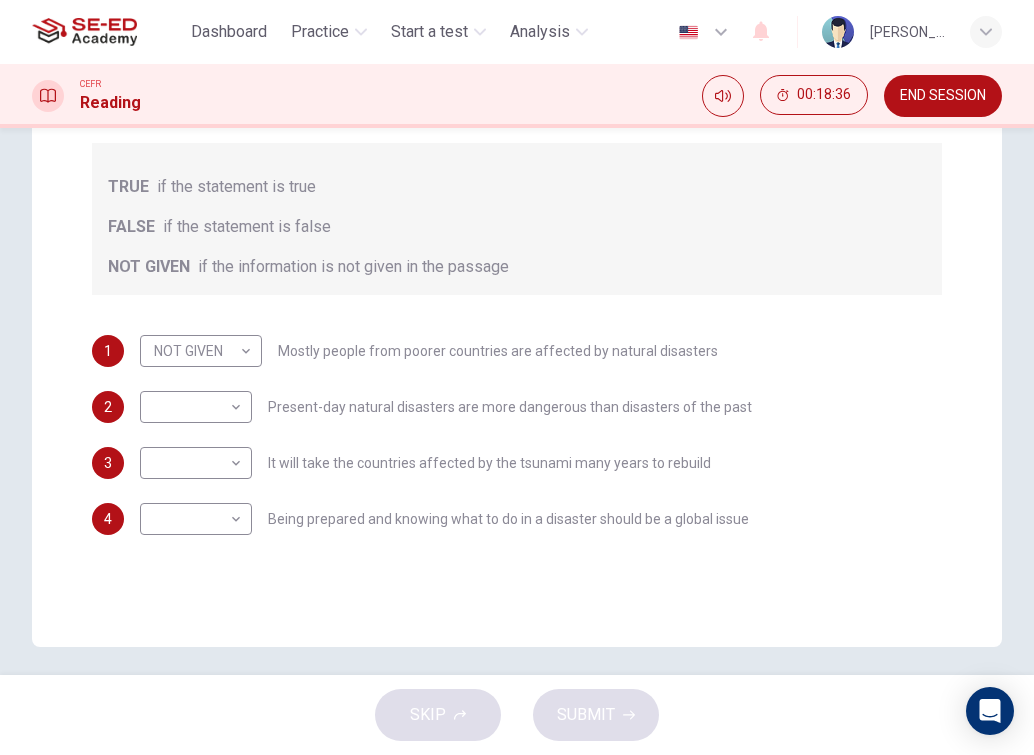 scroll, scrollTop: 337, scrollLeft: 0, axis: vertical 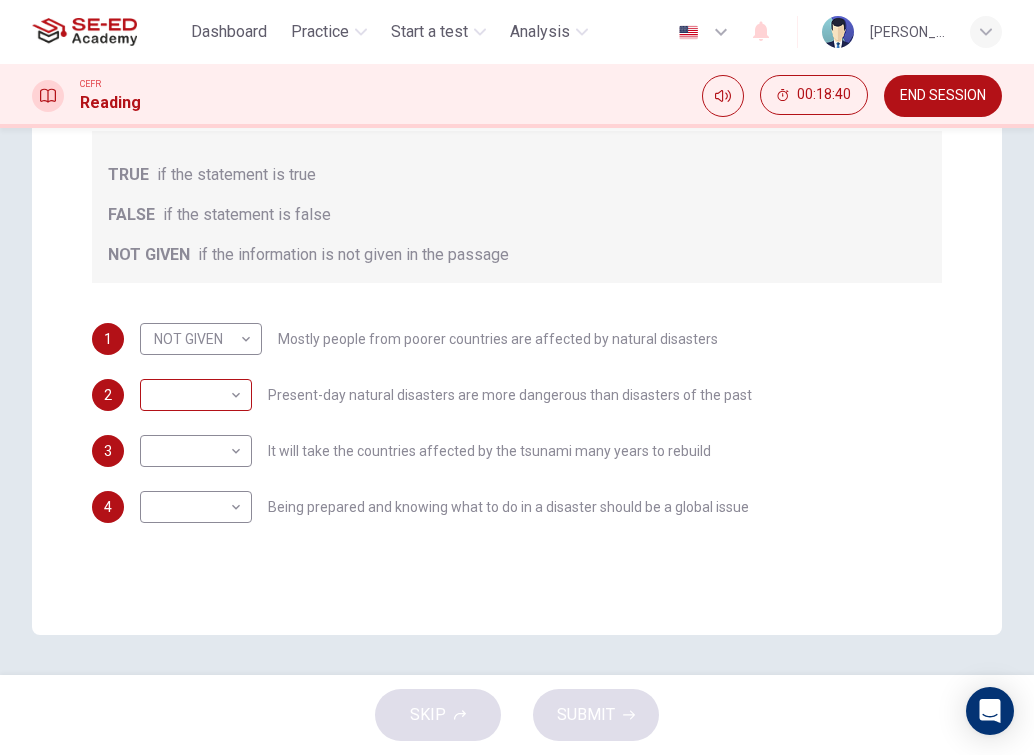 click on "This site uses cookies, as explained in our  Privacy Policy . If you agree to the use of cookies, please click the Accept button and continue to browse our site.   Privacy Policy Accept Dashboard Practice Start a test Analysis English en ​ [PERSON_NAME] CEFR Reading 00:18:40 END SESSION Question Passage Questions 1 - 4 Do the following statements agree with the information given in the Reading Passage?
In the boxes below, write TRUE if the statement is true FALSE if the statement is false NOT GIVEN if the information is not given in the passage 1 NOT GIVEN NOT GIVEN ​ Mostly people from poorer countries are affected by natural disasters 2 ​ ​ Present-day natural disasters are more dangerous than disasters of the past 3 ​ ​ It will take the countries affected by the tsunami many years to rebuild 4 ​ ​ Being prepared and knowing what to do in a disaster should be a global issue Preparing for the Threat CLICK TO ZOOM Click to Zoom 1 2 3 4 5 6 SKIP SUBMIT
Dashboard Practice Analysis" at bounding box center (517, 377) 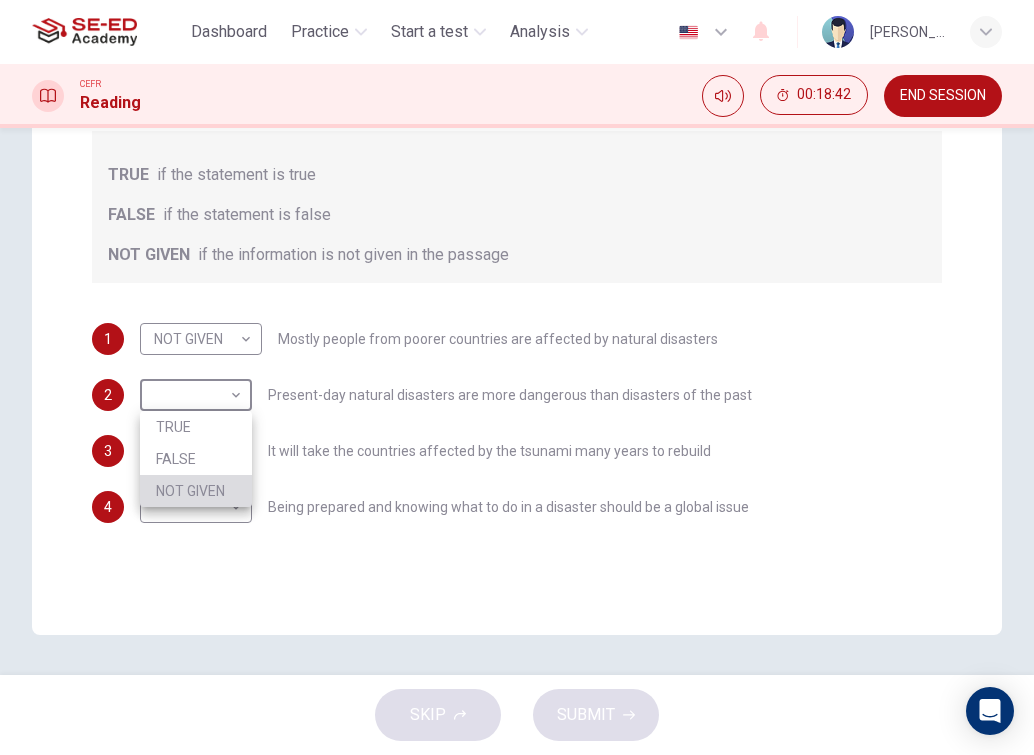 click on "NOT GIVEN" at bounding box center [196, 491] 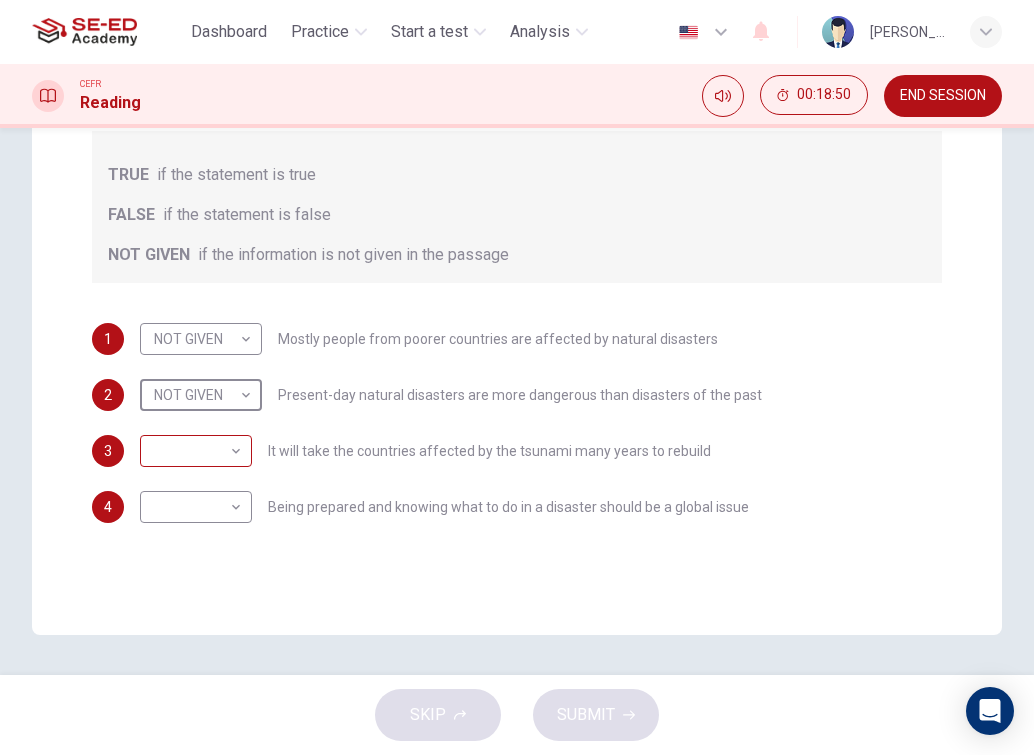 click on "This site uses cookies, as explained in our  Privacy Policy . If you agree to the use of cookies, please click the Accept button and continue to browse our site.   Privacy Policy Accept Dashboard Practice Start a test Analysis English en ​ [PERSON_NAME] CEFR Reading 00:18:50 END SESSION Question Passage Questions 1 - 4 Do the following statements agree with the information given in the Reading Passage?
In the boxes below, write TRUE if the statement is true FALSE if the statement is false NOT GIVEN if the information is not given in the passage 1 NOT GIVEN NOT GIVEN ​ Mostly people from poorer countries are affected by natural disasters 2 NOT GIVEN NOT GIVEN ​ Present-day natural disasters are more dangerous than disasters of the past 3 ​ ​ It will take the countries affected by the tsunami many years to rebuild 4 ​ ​ Being prepared and knowing what to do in a disaster should be a global issue Preparing for the Threat CLICK TO ZOOM Click to Zoom 1 2 3 4 5 6 SKIP SUBMIT
Dashboard" at bounding box center [517, 377] 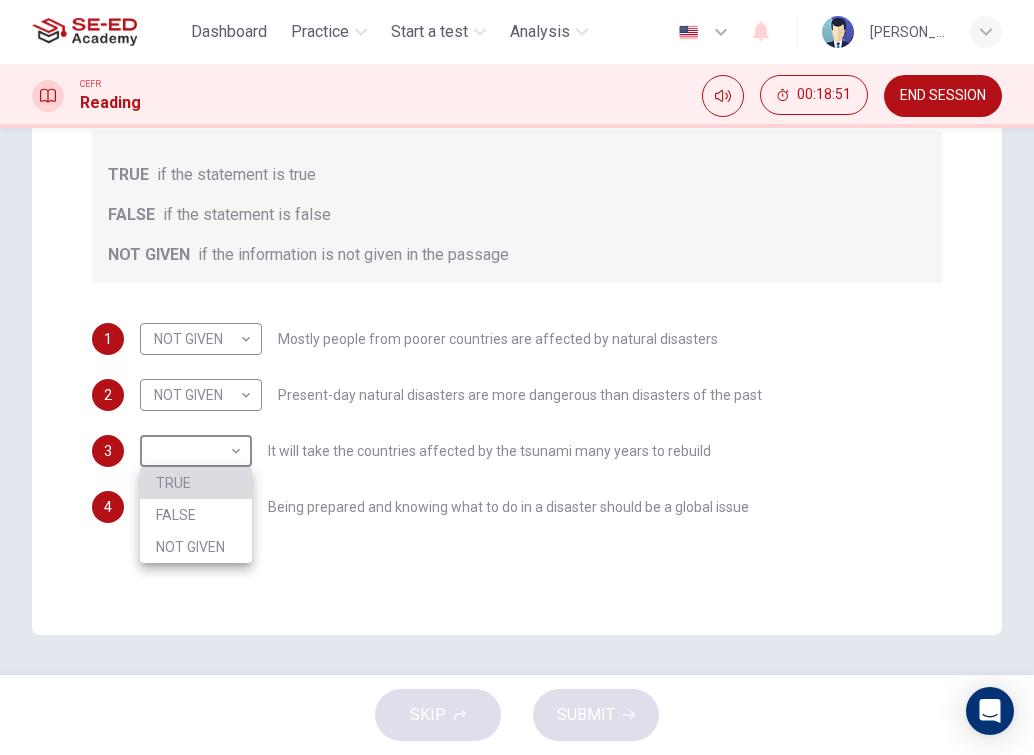 click on "TRUE" at bounding box center (196, 483) 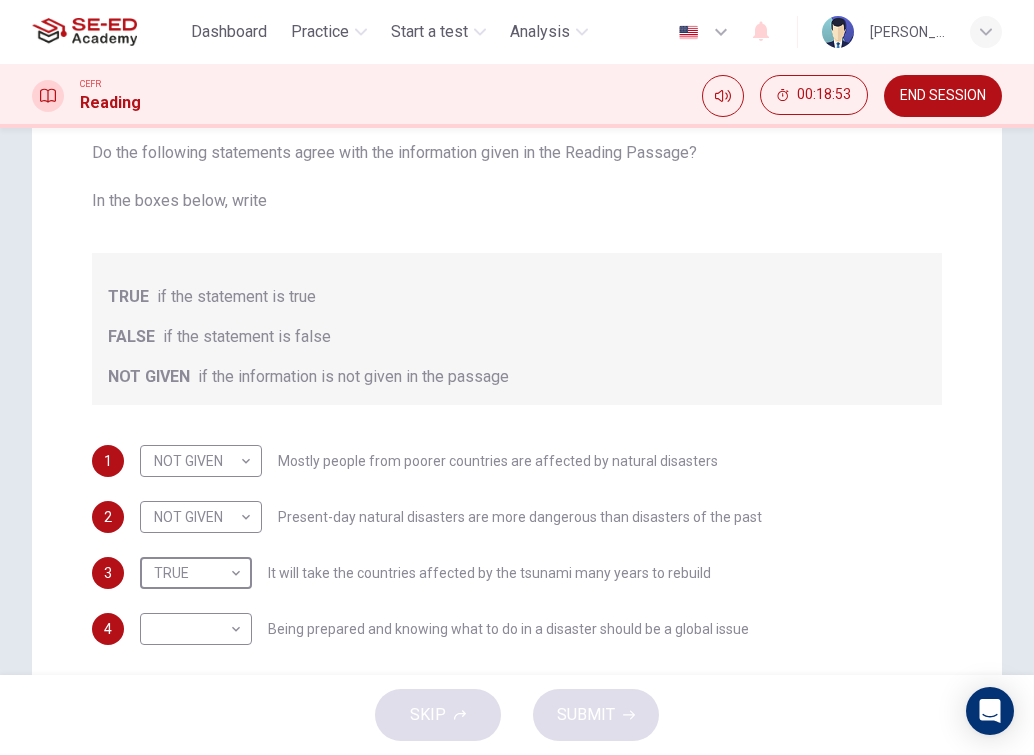scroll, scrollTop: 137, scrollLeft: 0, axis: vertical 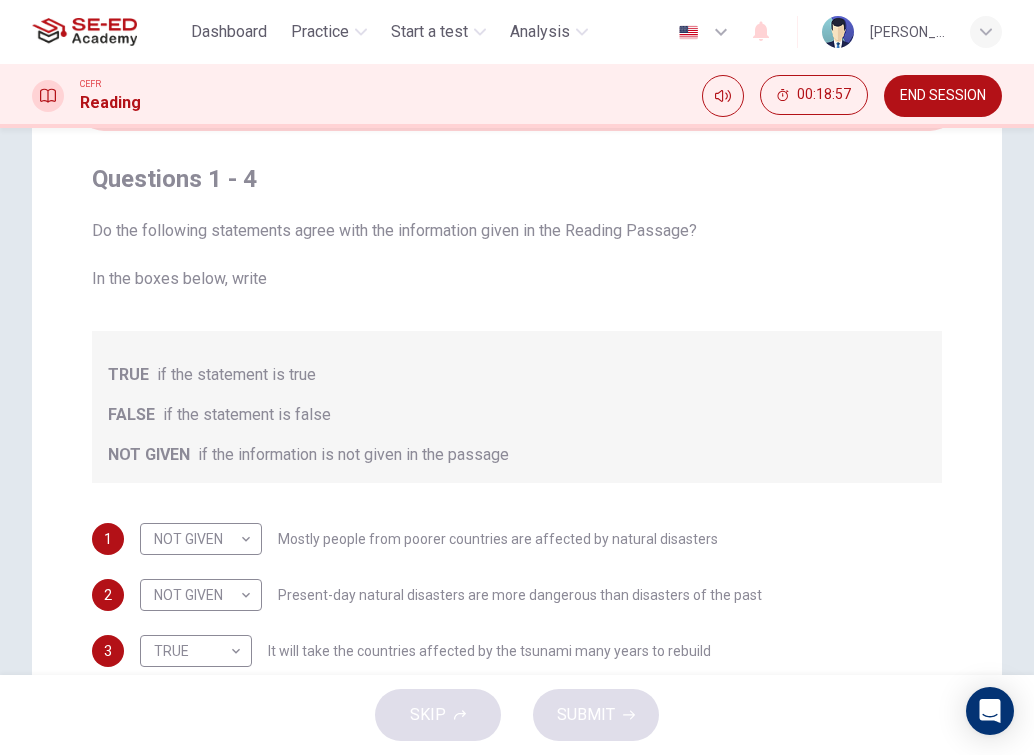 drag, startPoint x: 277, startPoint y: 226, endPoint x: 349, endPoint y: 239, distance: 73.1642 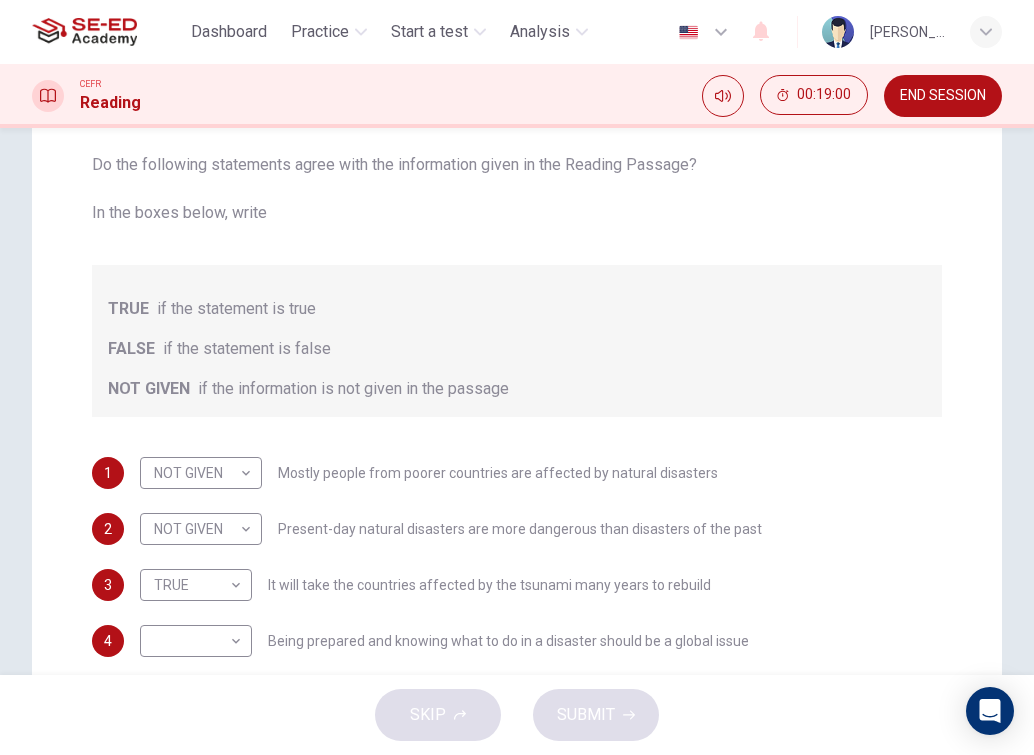 scroll, scrollTop: 337, scrollLeft: 0, axis: vertical 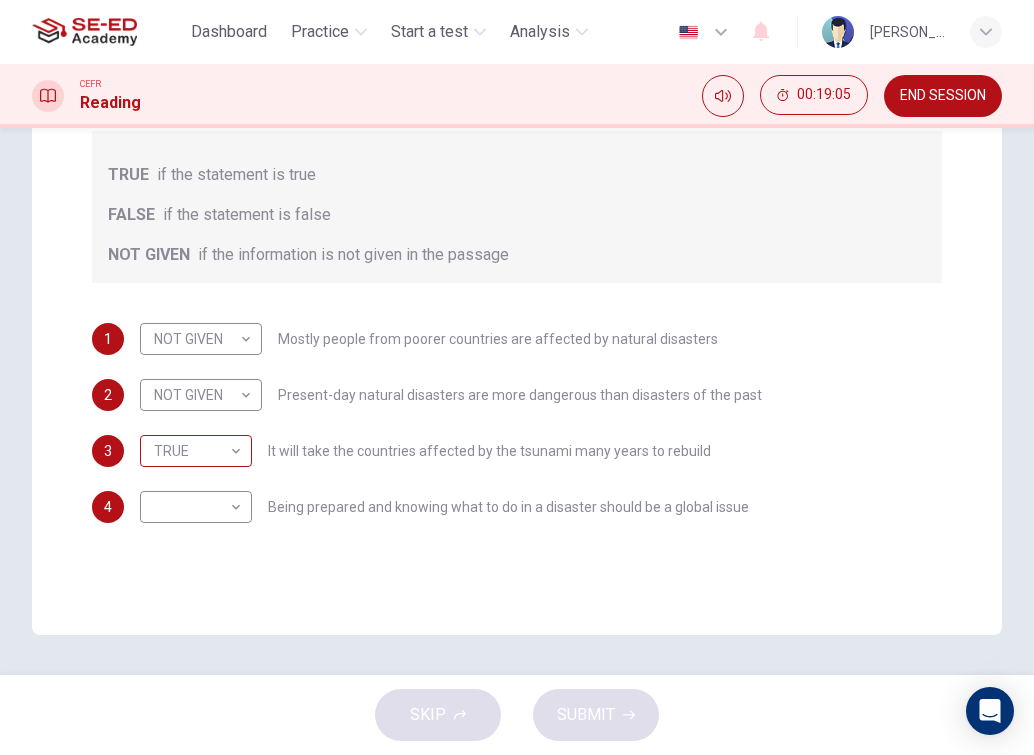 click on "This site uses cookies, as explained in our  Privacy Policy . If you agree to the use of cookies, please click the Accept button and continue to browse our site.   Privacy Policy Accept Dashboard Practice Start a test Analysis English en ​ [PERSON_NAME] CEFR Reading 00:19:05 END SESSION Question Passage Questions 1 - 4 Do the following statements agree with the information given in the Reading Passage?
In the boxes below, write TRUE if the statement is true FALSE if the statement is false NOT GIVEN if the information is not given in the passage 1 NOT GIVEN NOT GIVEN ​ Mostly people from poorer countries are affected by natural disasters 2 NOT GIVEN NOT GIVEN ​ Present-day natural disasters are more dangerous than disasters of the past 3 TRUE TRUE ​ It will take the countries affected by the tsunami many years to rebuild 4 ​ ​ Being prepared and knowing what to do in a disaster should be a global issue Preparing for the Threat CLICK TO ZOOM Click to Zoom 1 2 3 4 5 6 SKIP SUBMIT
2025" at bounding box center [517, 377] 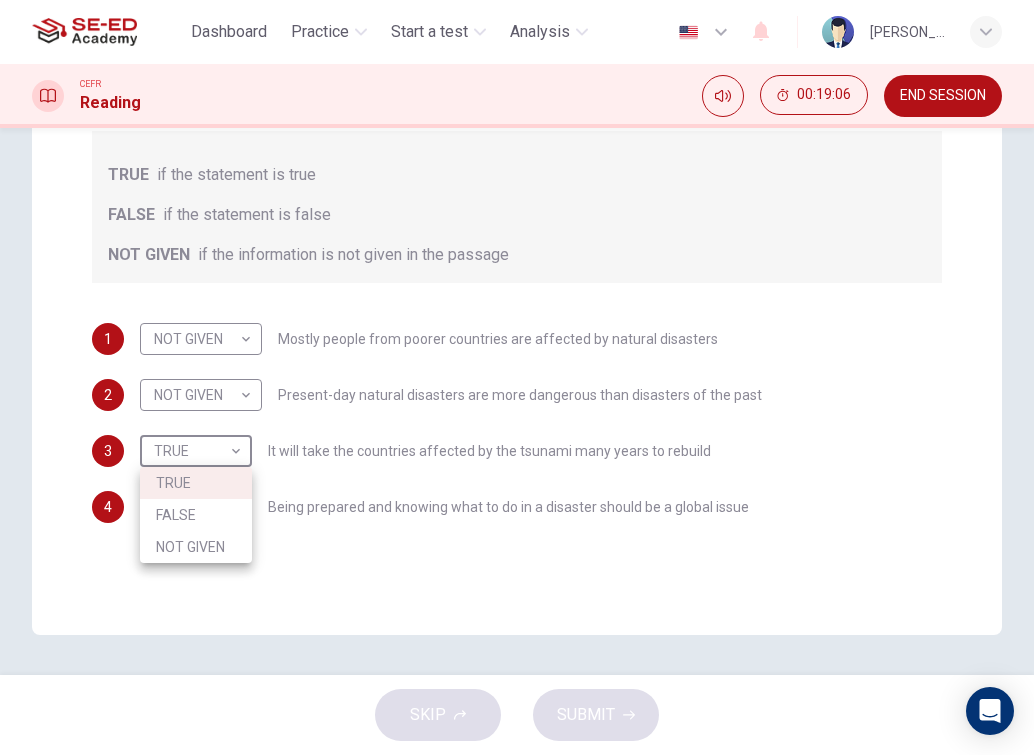 click on "NOT GIVEN" at bounding box center (196, 547) 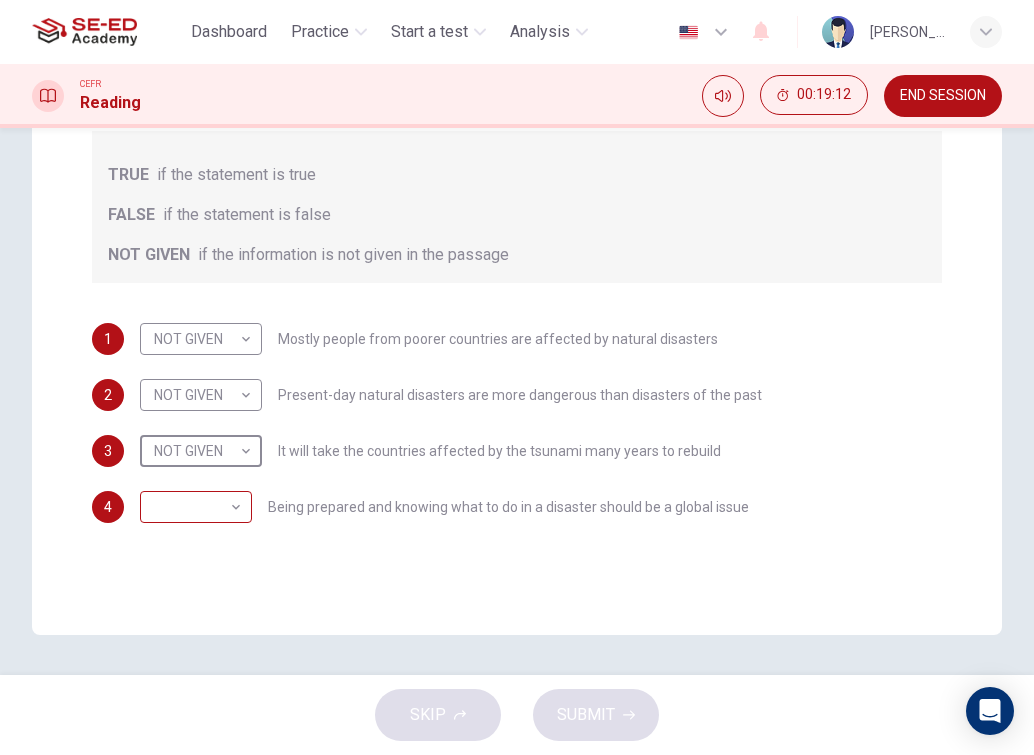 click on "This site uses cookies, as explained in our  Privacy Policy . If you agree to the use of cookies, please click the Accept button and continue to browse our site.   Privacy Policy Accept Dashboard Practice Start a test Analysis English en ​ [PERSON_NAME] CEFR Reading 00:19:12 END SESSION Question Passage Questions 1 - 4 Do the following statements agree with the information given in the Reading Passage?
In the boxes below, write TRUE if the statement is true FALSE if the statement is false NOT GIVEN if the information is not given in the passage 1 NOT GIVEN NOT GIVEN ​ Mostly people from poorer countries are affected by natural disasters 2 NOT GIVEN NOT GIVEN ​ Present-day natural disasters are more dangerous than disasters of the past 3 NOT GIVEN NOT GIVEN ​ It will take the countries affected by the tsunami many years to rebuild 4 ​ ​ Being prepared and knowing what to do in a disaster should be a global issue Preparing for the Threat CLICK TO ZOOM Click to Zoom 1 2 3 4 5 6 SKIP SUBMIT" at bounding box center (517, 377) 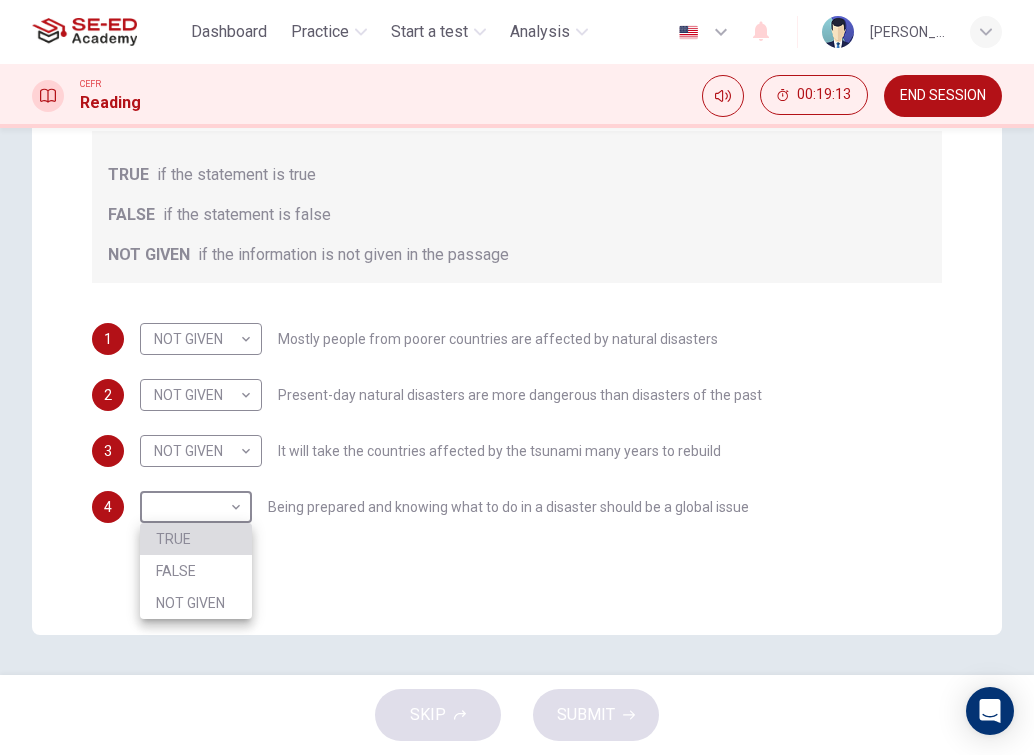 click on "TRUE" at bounding box center (196, 539) 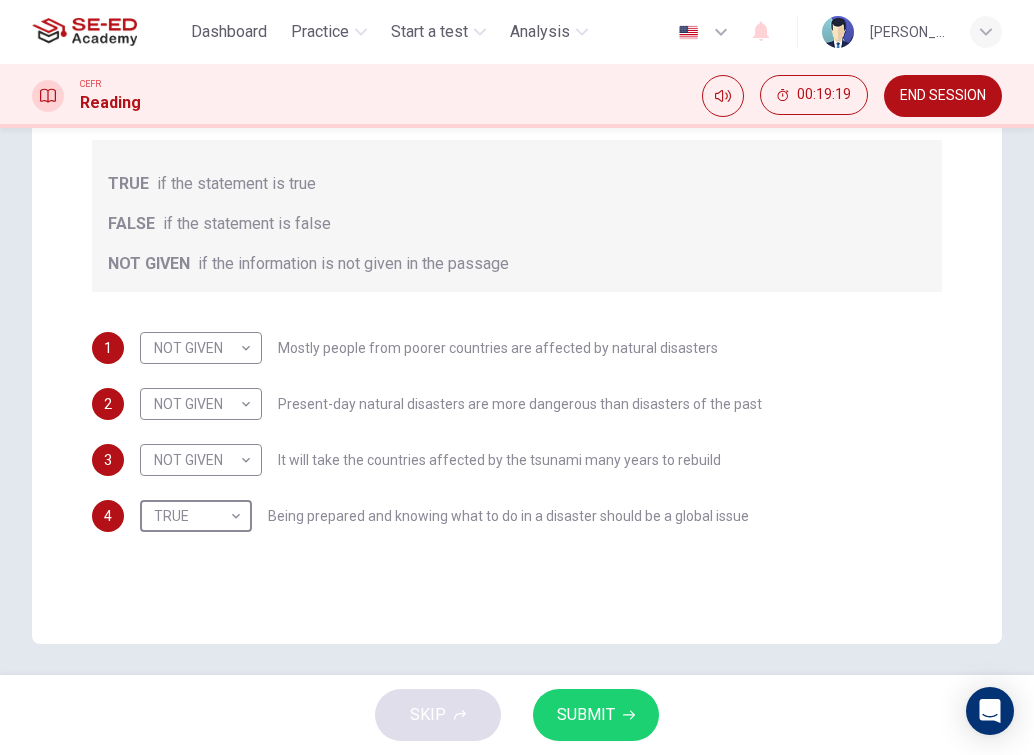 scroll, scrollTop: 337, scrollLeft: 0, axis: vertical 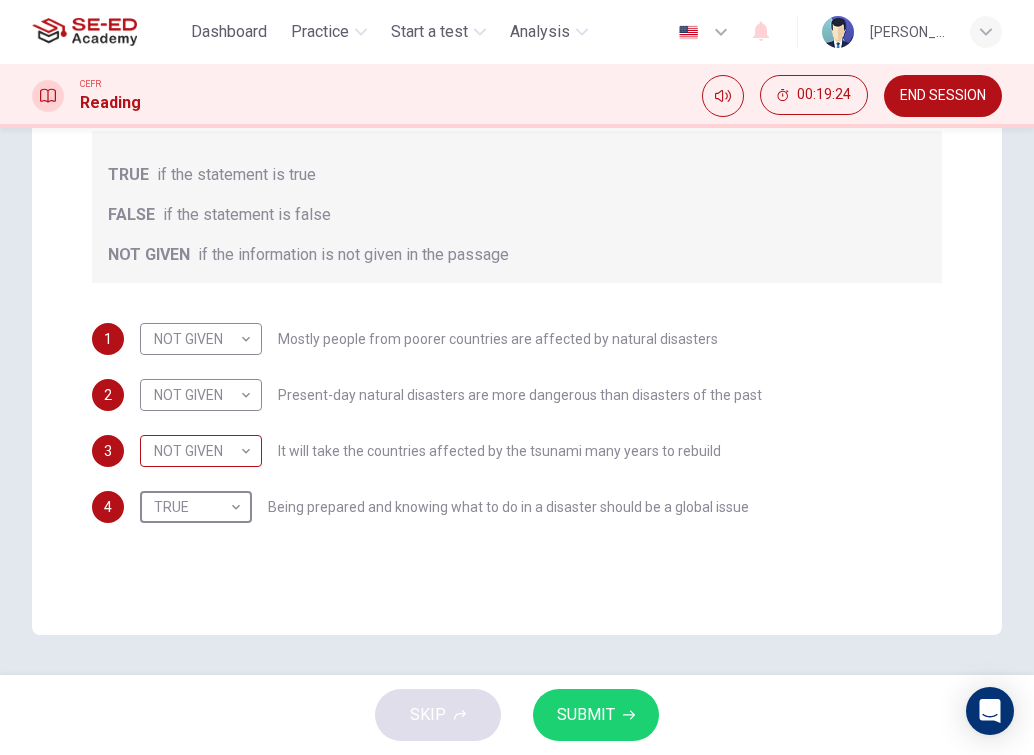 click on "This site uses cookies, as explained in our  Privacy Policy . If you agree to the use of cookies, please click the Accept button and continue to browse our site.   Privacy Policy Accept Dashboard Practice Start a test Analysis English en ​ [PERSON_NAME] CEFR Reading 00:19:24 END SESSION Question Passage Questions 1 - 4 Do the following statements agree with the information given in the Reading Passage?
In the boxes below, write TRUE if the statement is true FALSE if the statement is false NOT GIVEN if the information is not given in the passage 1 NOT GIVEN NOT GIVEN ​ Mostly people from poorer countries are affected by natural disasters 2 NOT GIVEN NOT GIVEN ​ Present-day natural disasters are more dangerous than disasters of the past 3 NOT GIVEN NOT GIVEN ​ It will take the countries affected by the tsunami many years to rebuild 4 TRUE TRUE ​ Being prepared and knowing what to do in a disaster should be a global issue Preparing for the Threat CLICK TO ZOOM Click to Zoom 1 2 3 4 5 6 SKIP" at bounding box center [517, 377] 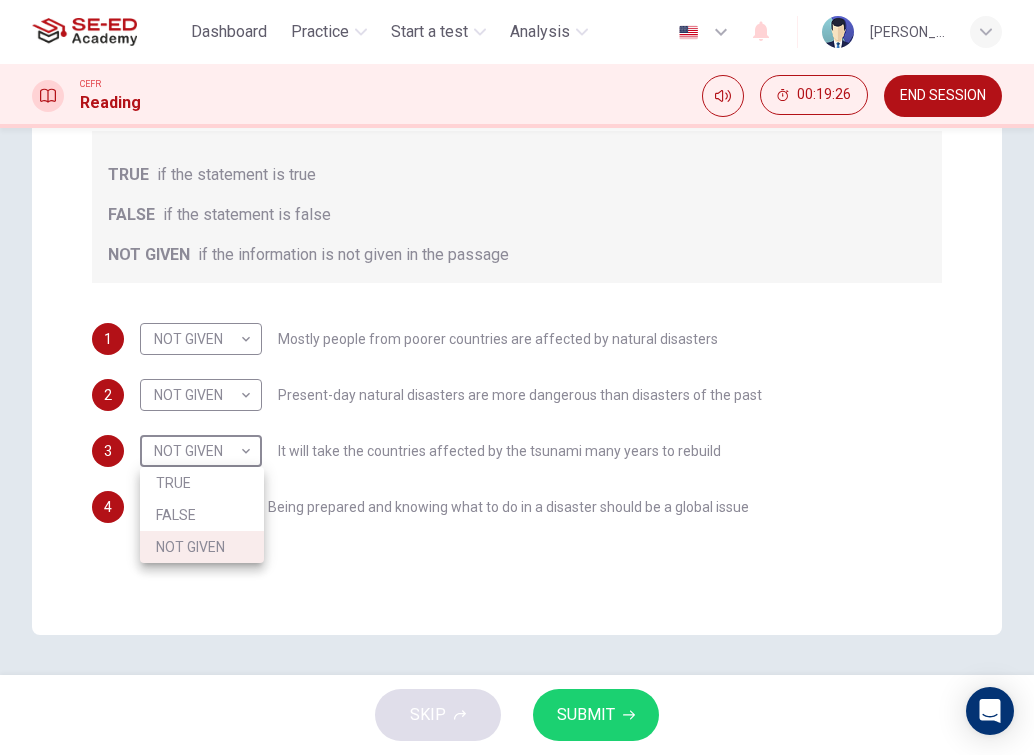 click on "TRUE" at bounding box center [202, 483] 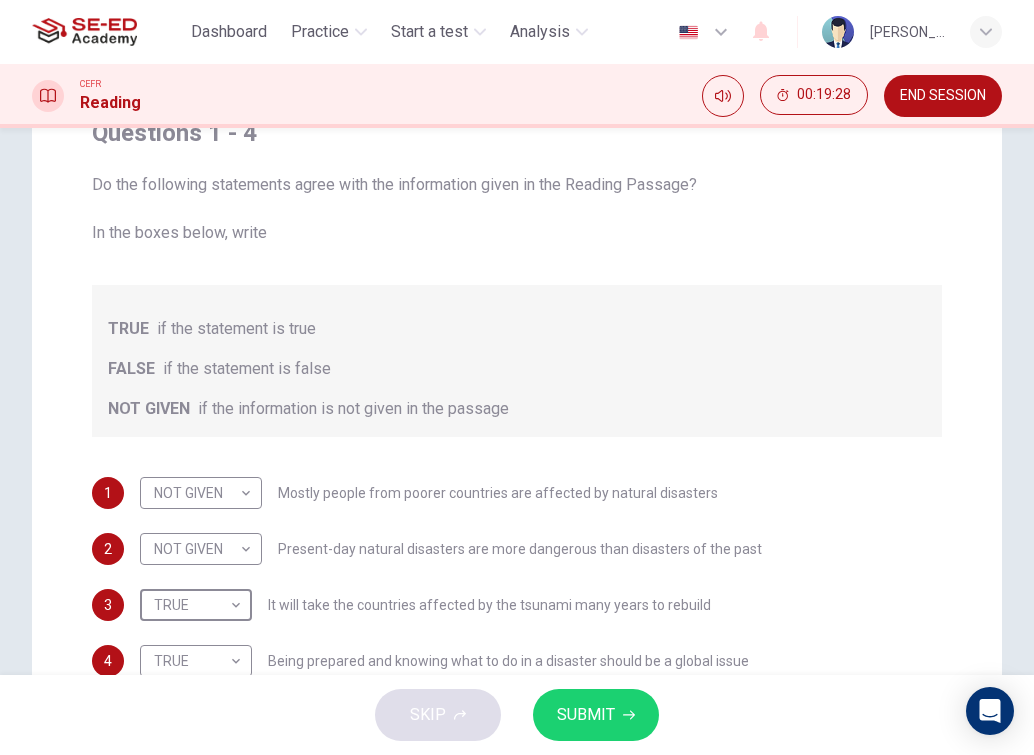 scroll, scrollTop: 0, scrollLeft: 0, axis: both 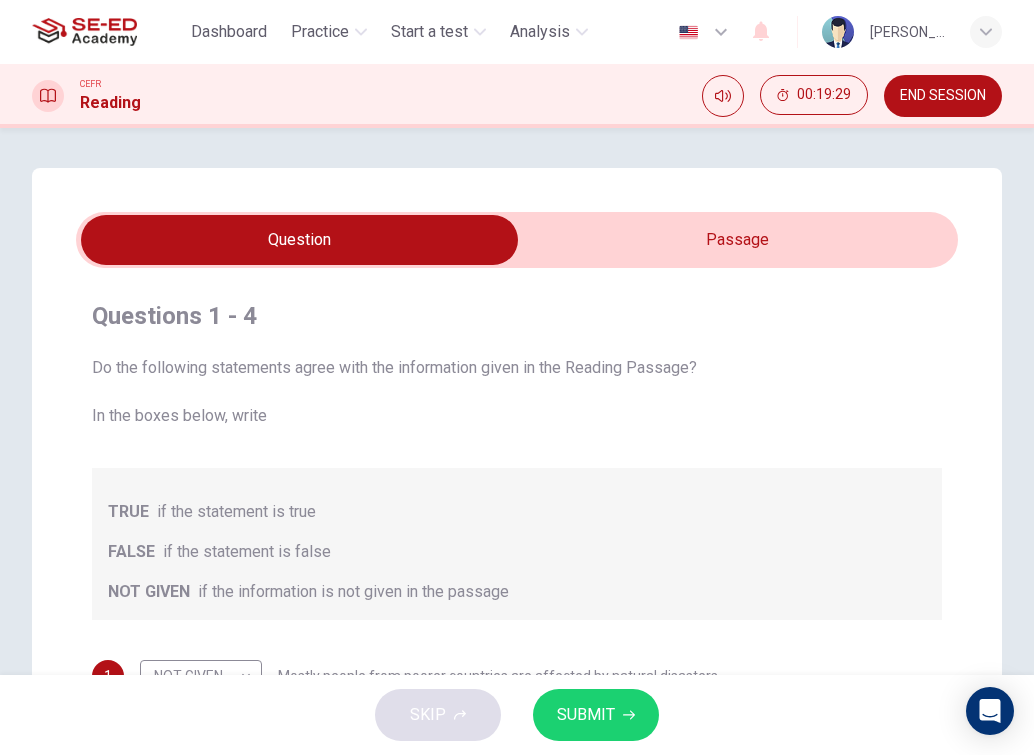 click at bounding box center [299, 240] 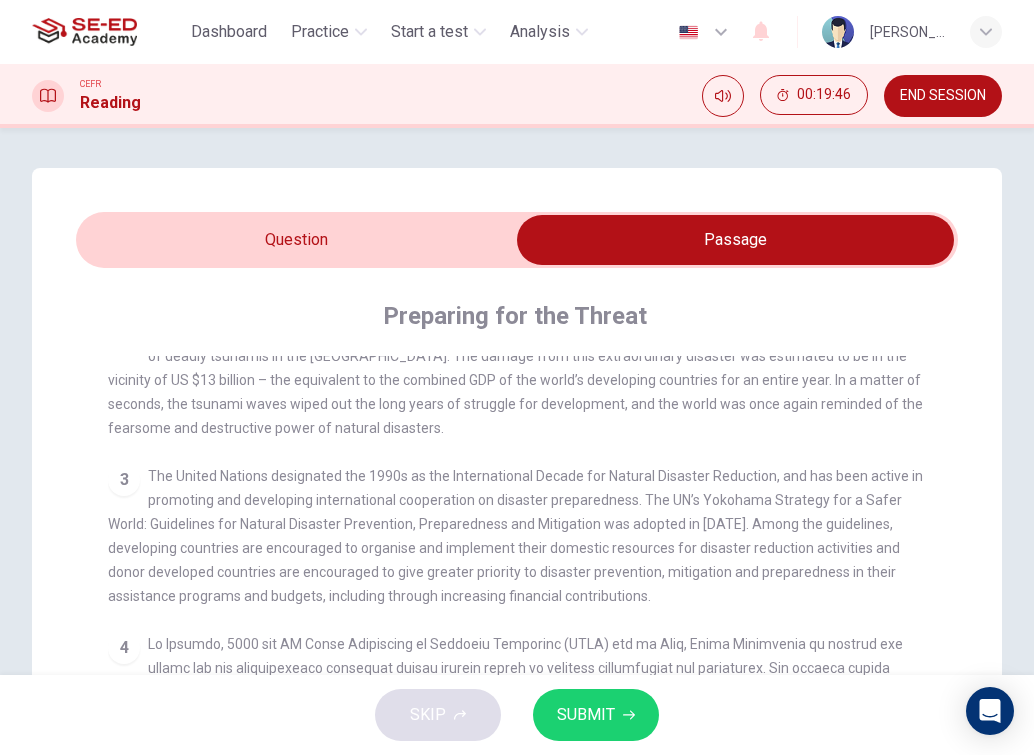 scroll, scrollTop: 600, scrollLeft: 0, axis: vertical 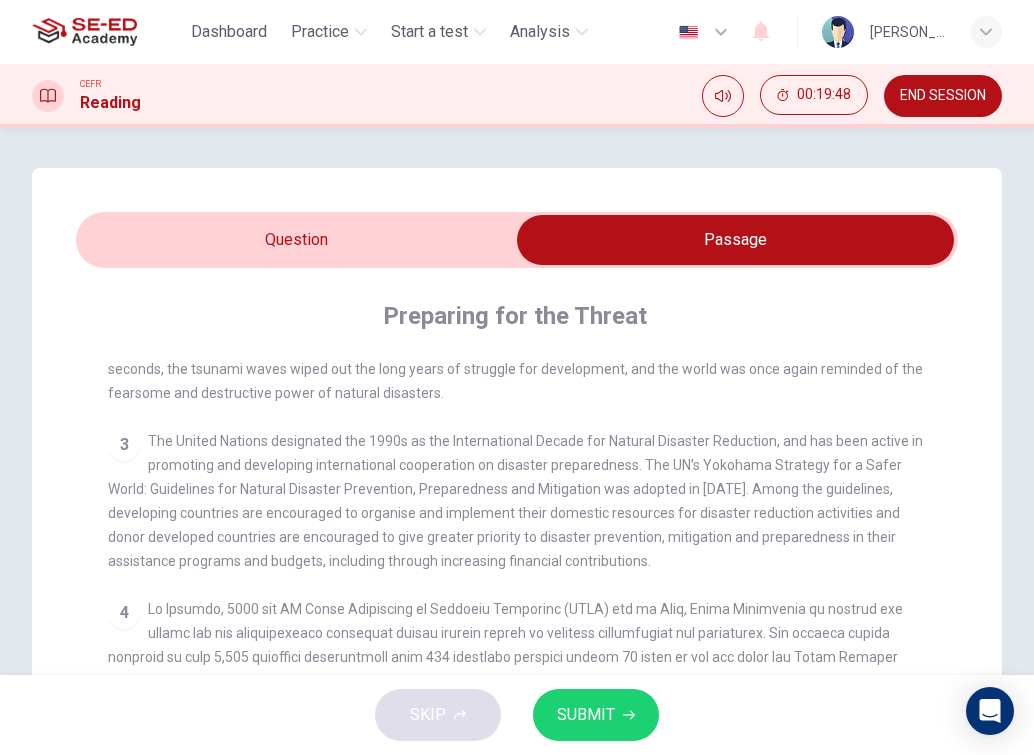 click at bounding box center [735, 240] 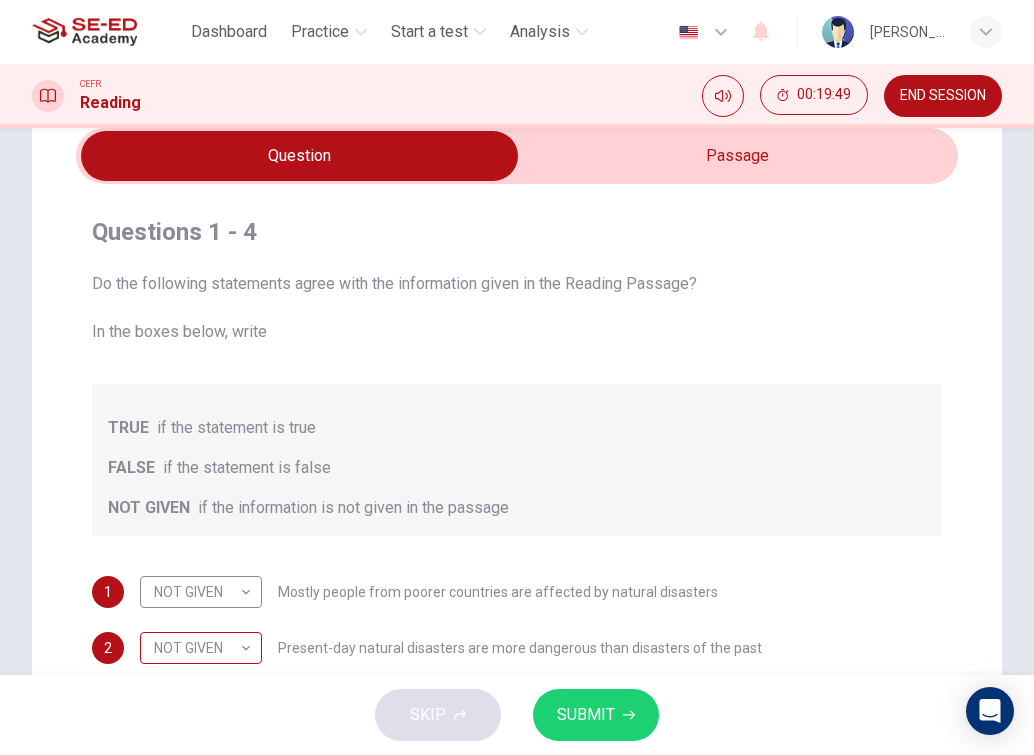 scroll, scrollTop: 200, scrollLeft: 0, axis: vertical 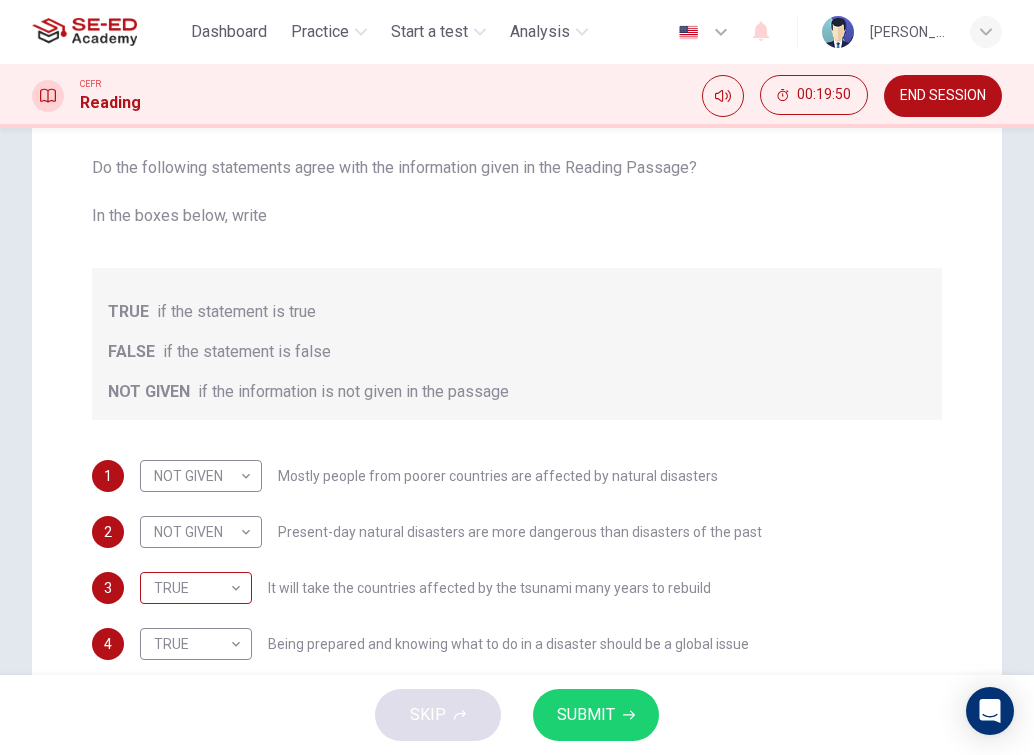 click on "This site uses cookies, as explained in our  Privacy Policy . If you agree to the use of cookies, please click the Accept button and continue to browse our site.   Privacy Policy Accept Dashboard Practice Start a test Analysis English en ​ [PERSON_NAME] CEFR Reading 00:19:50 END SESSION Question Passage Questions 1 - 4 Do the following statements agree with the information given in the Reading Passage?
In the boxes below, write TRUE if the statement is true FALSE if the statement is false NOT GIVEN if the information is not given in the passage 1 NOT GIVEN NOT GIVEN ​ Mostly people from poorer countries are affected by natural disasters 2 NOT GIVEN NOT GIVEN ​ Present-day natural disasters are more dangerous than disasters of the past 3 TRUE TRUE ​ It will take the countries affected by the tsunami many years to rebuild 4 TRUE TRUE ​ Being prepared and knowing what to do in a disaster should be a global issue Preparing for the Threat CLICK TO ZOOM Click to Zoom 1 2 3 4 5 6 SKIP SUBMIT" at bounding box center (517, 377) 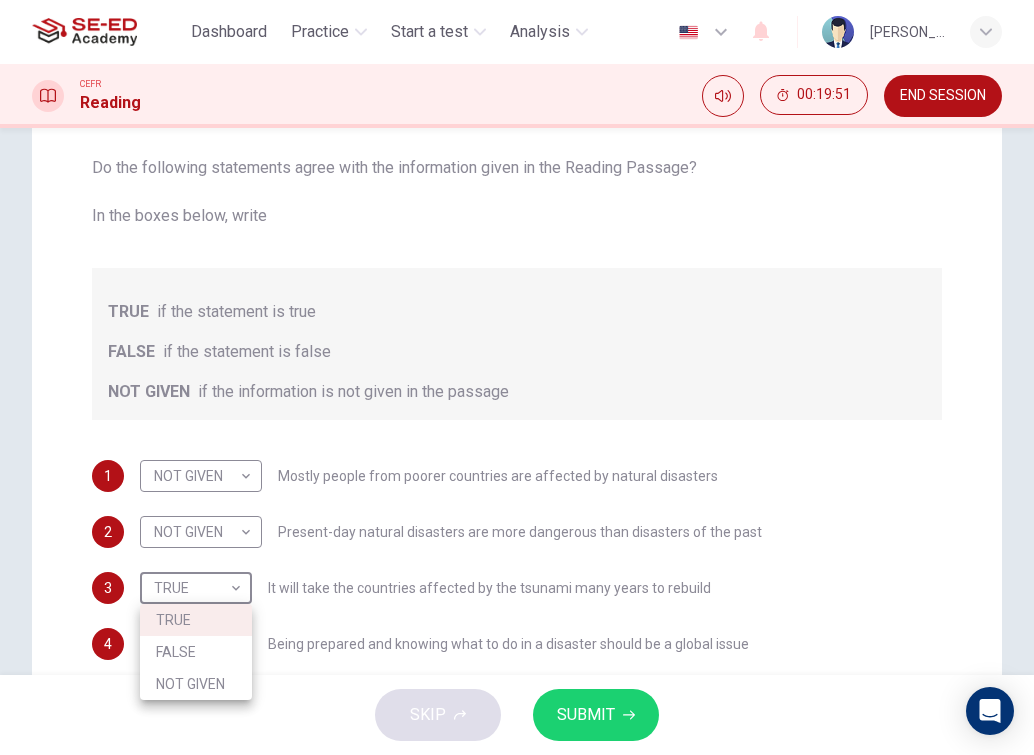click on "NOT GIVEN" at bounding box center (196, 684) 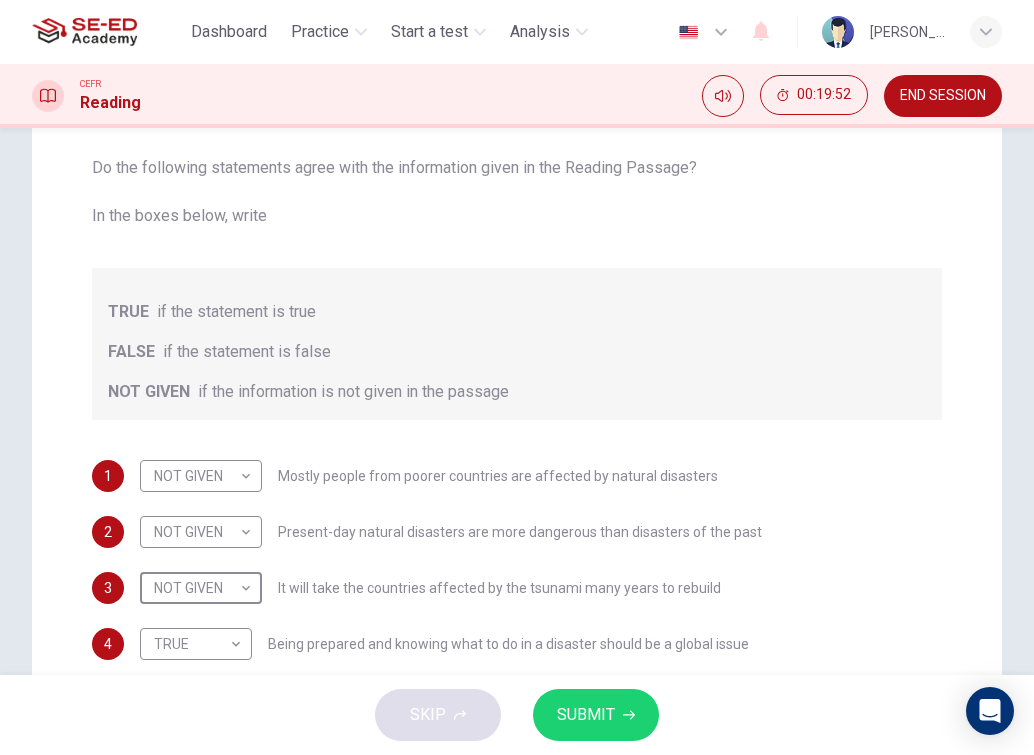 click on "SUBMIT" at bounding box center (596, 715) 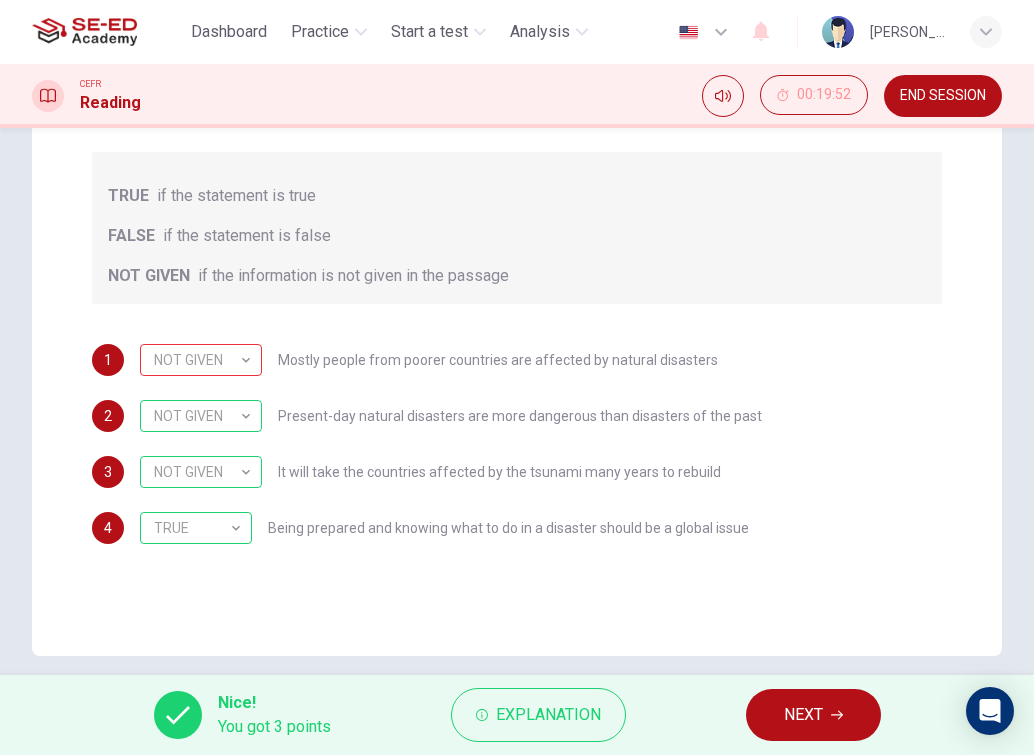 scroll, scrollTop: 337, scrollLeft: 0, axis: vertical 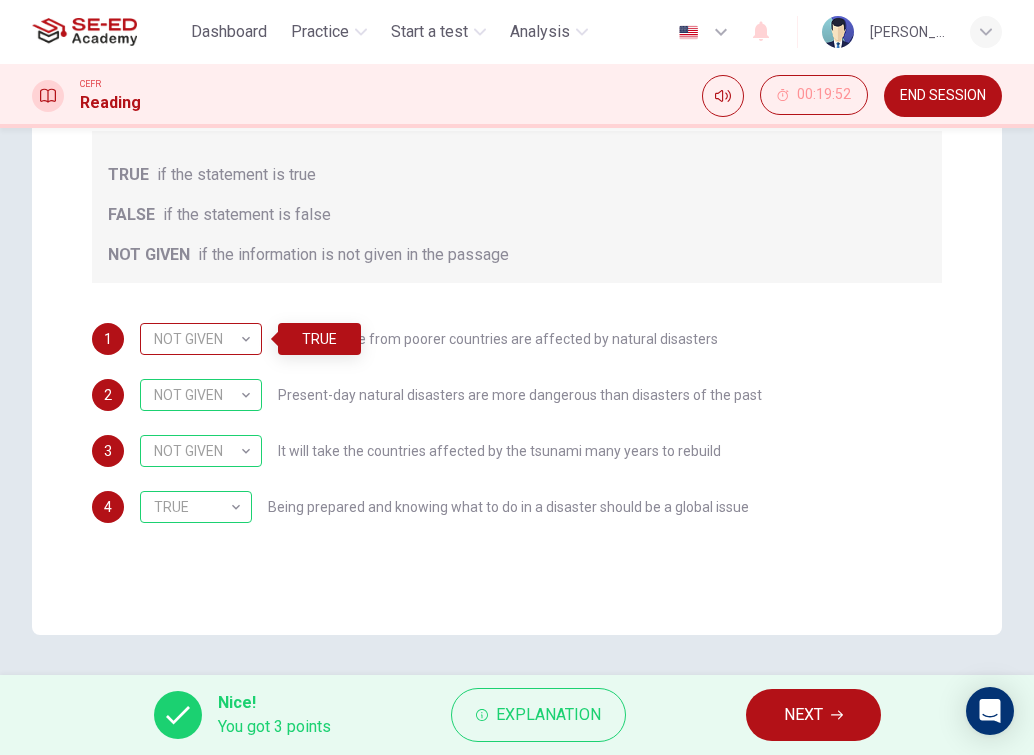 click on "NOT GIVEN" at bounding box center (197, 339) 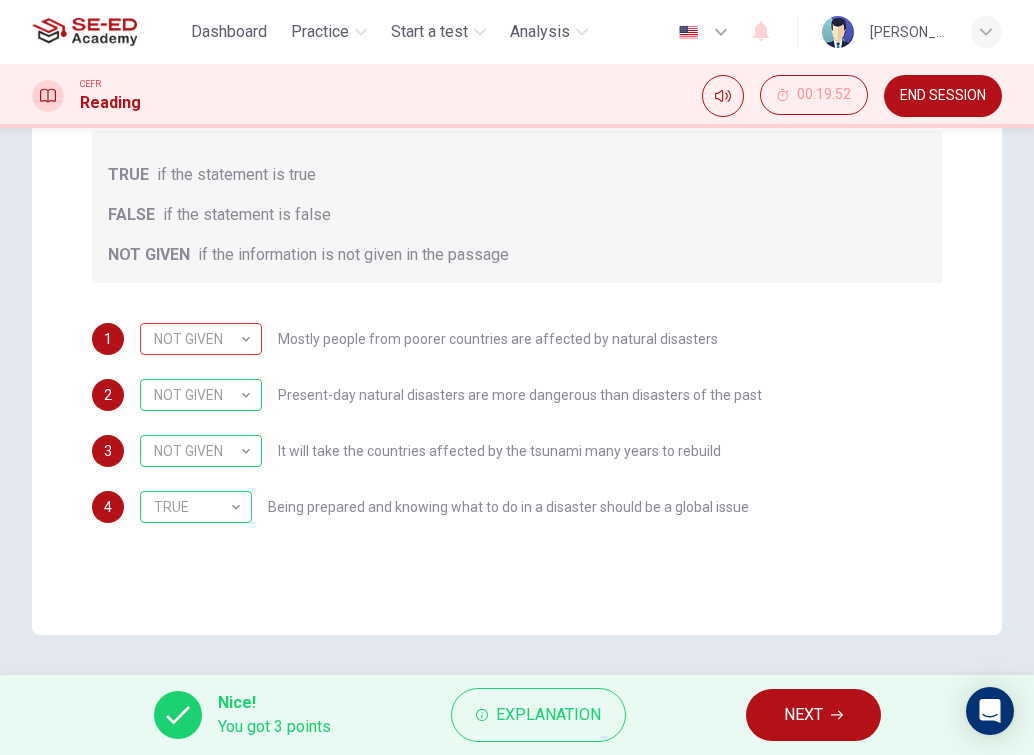 click on "NEXT" at bounding box center [803, 715] 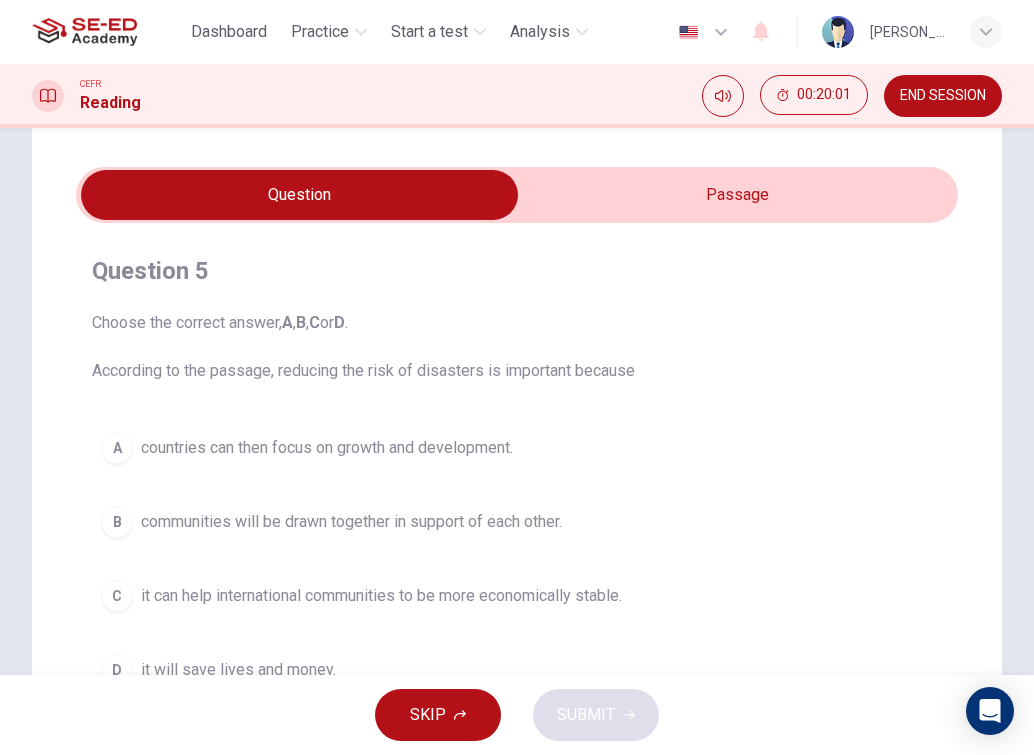 scroll, scrollTop: 0, scrollLeft: 0, axis: both 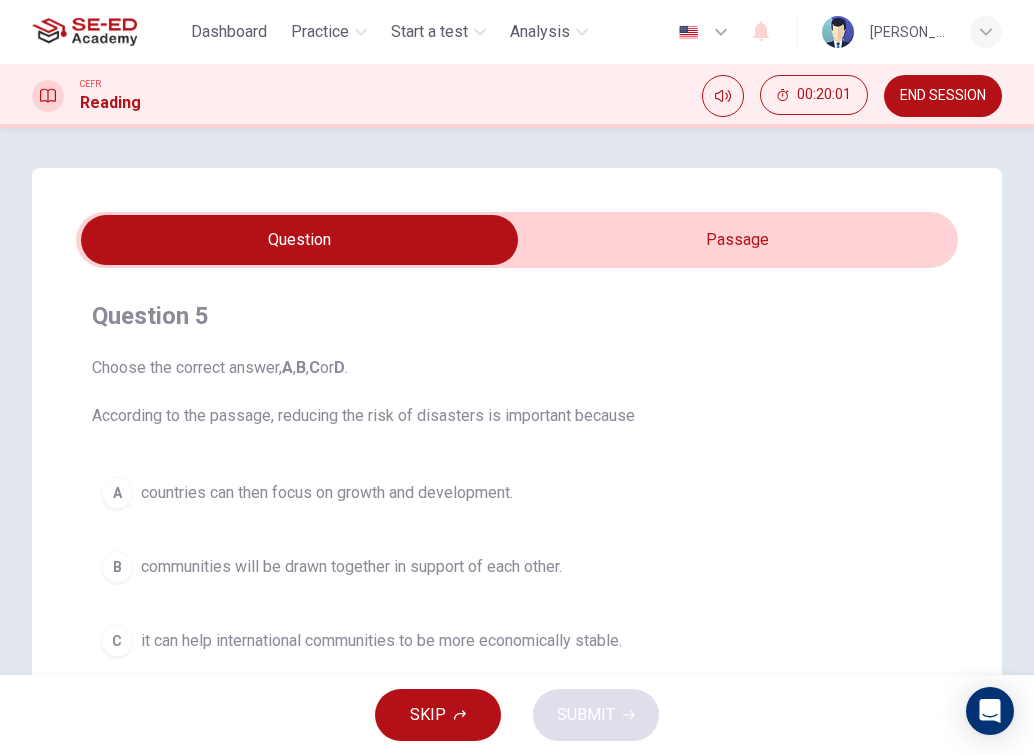 click at bounding box center (299, 240) 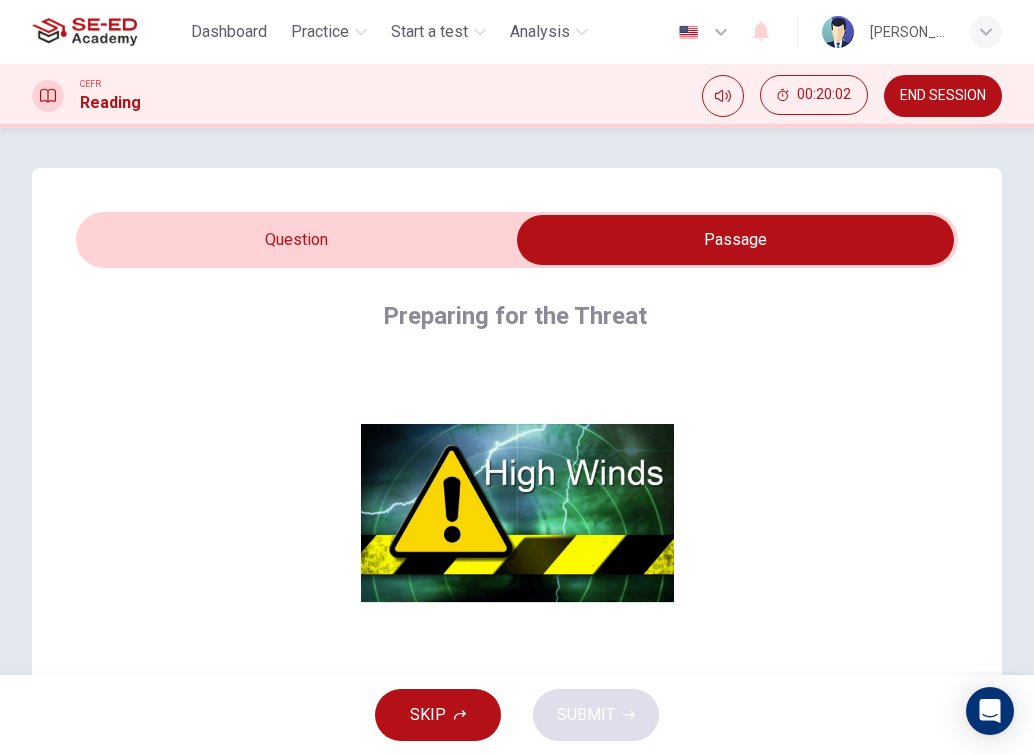 click at bounding box center [735, 240] 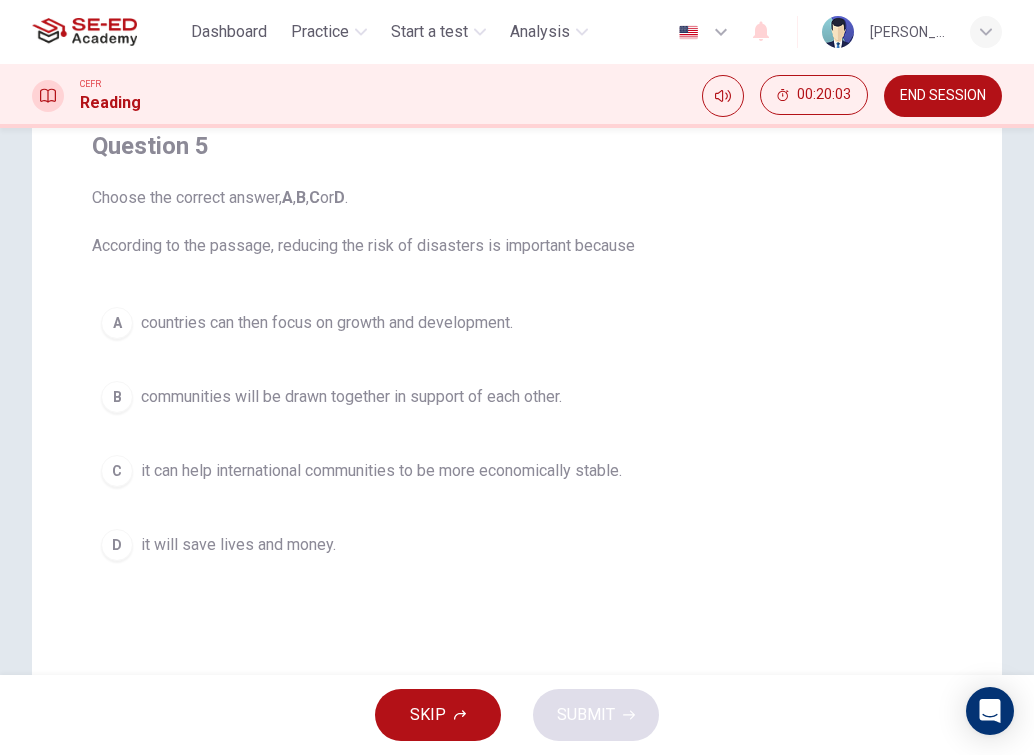 scroll, scrollTop: 200, scrollLeft: 0, axis: vertical 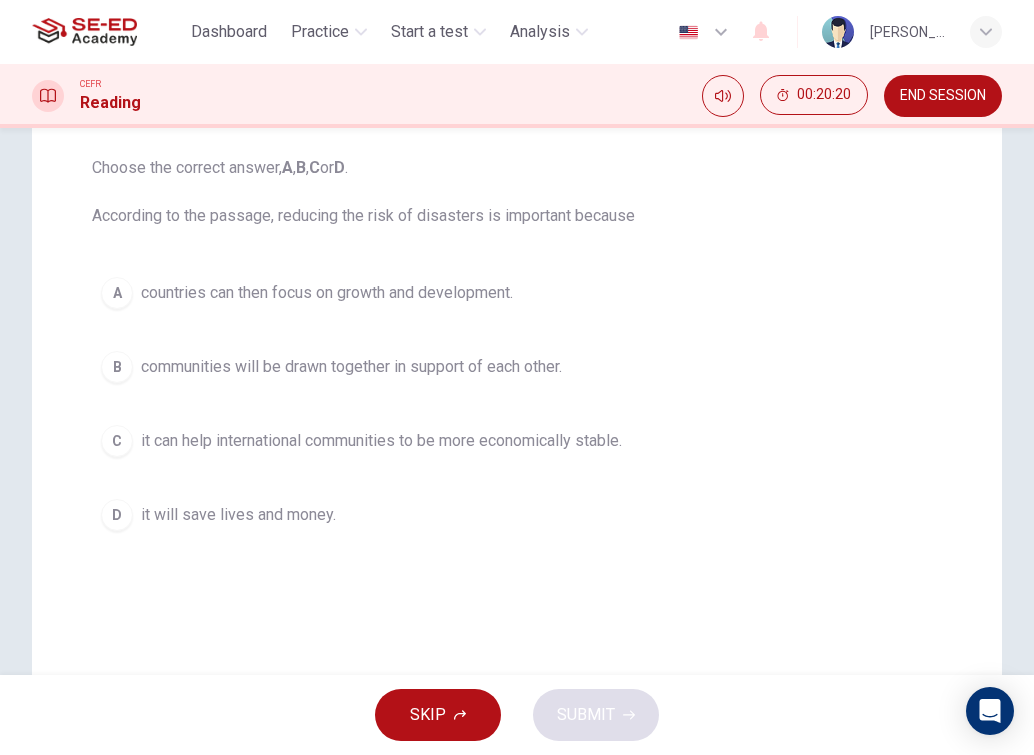 click on "A countries can then focus on growth and development." at bounding box center (517, 293) 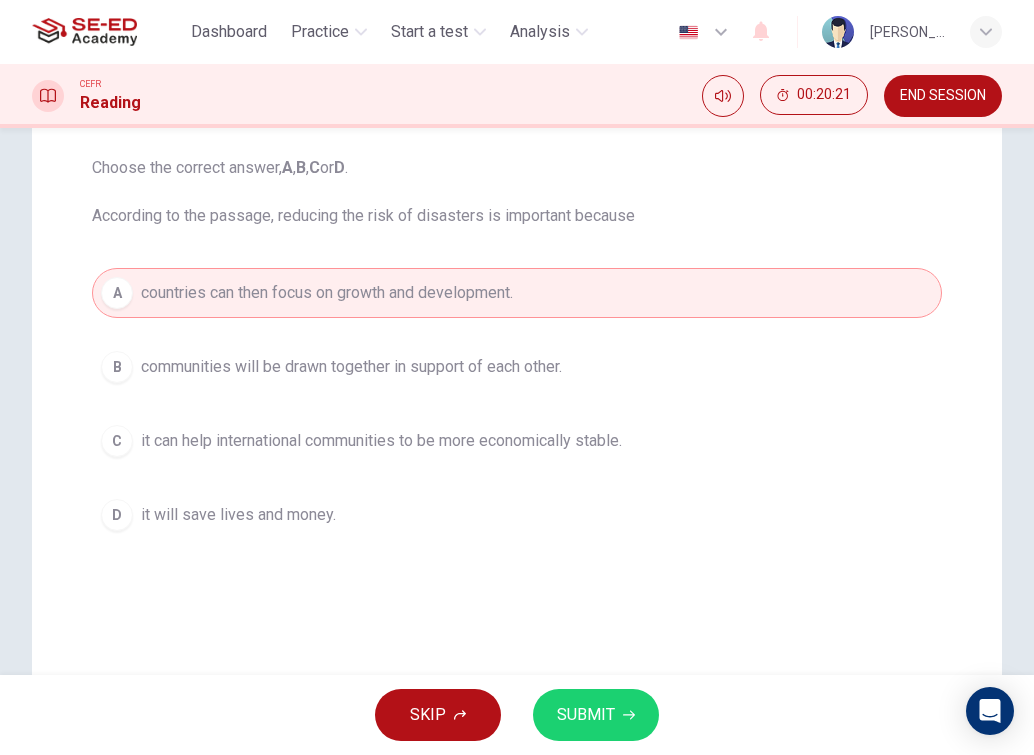 click on "SUBMIT" at bounding box center [586, 715] 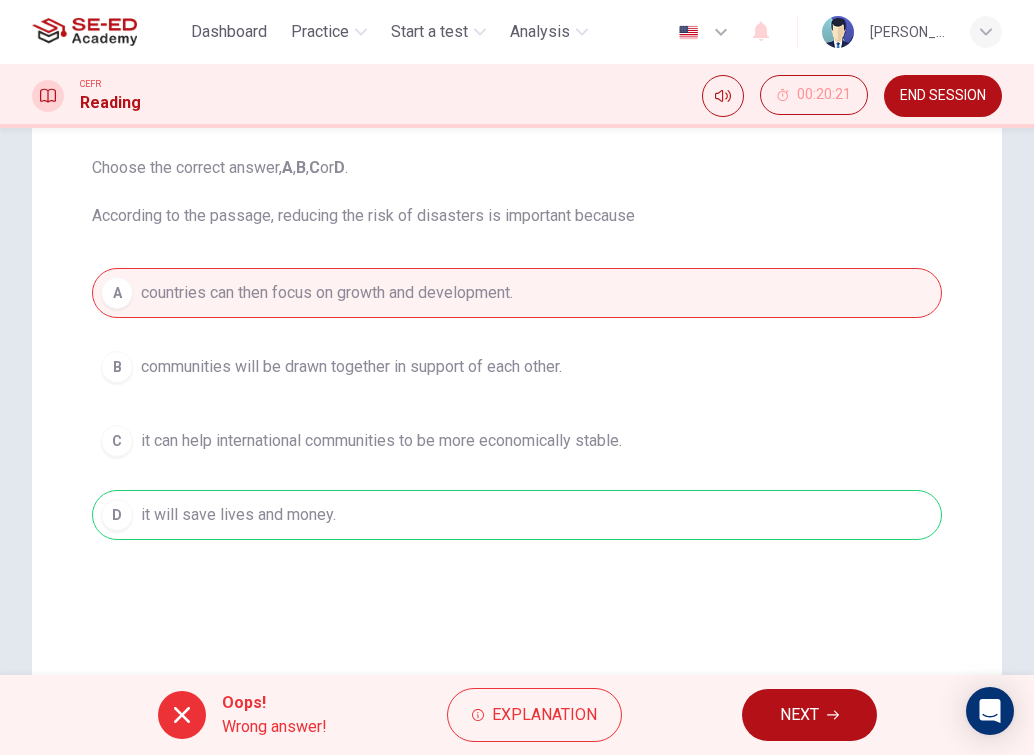 click on "NEXT" at bounding box center [809, 715] 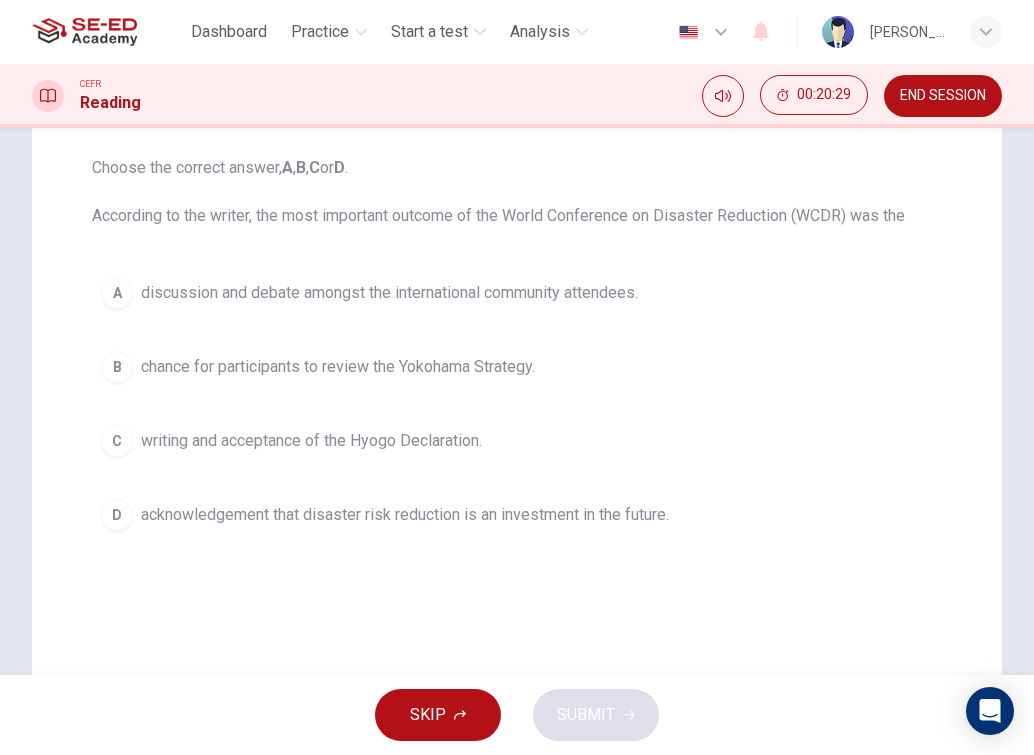 click on "chance for participants to review the Yokohama Strategy." at bounding box center (338, 367) 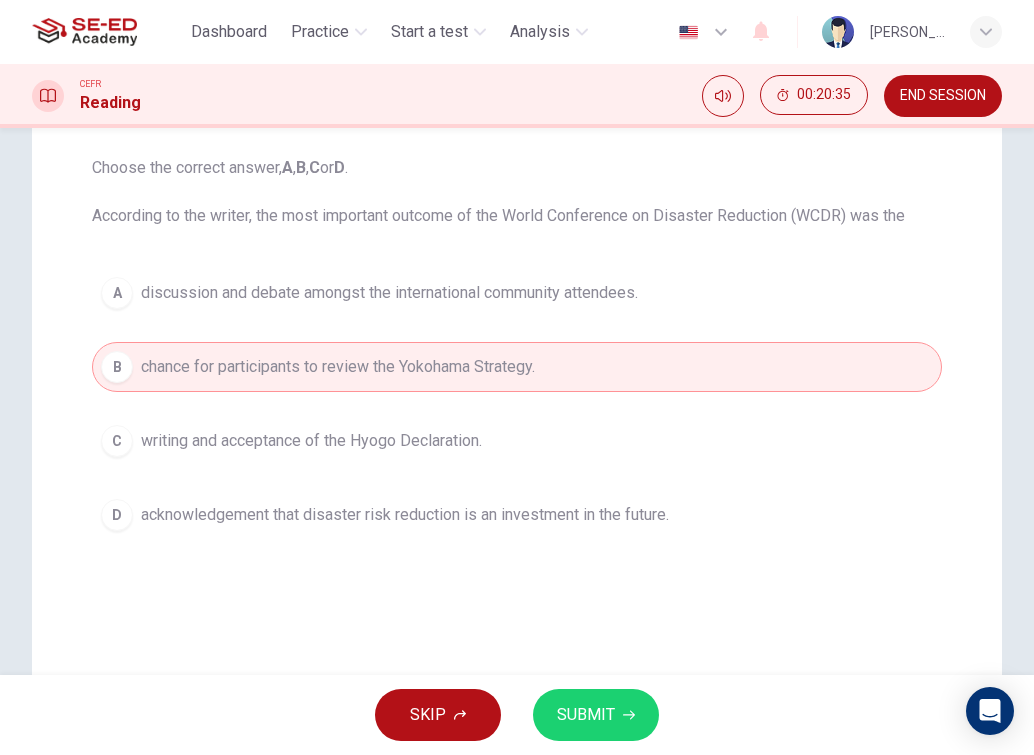 click on "acknowledgement that disaster risk reduction is an investment in the future." at bounding box center [405, 515] 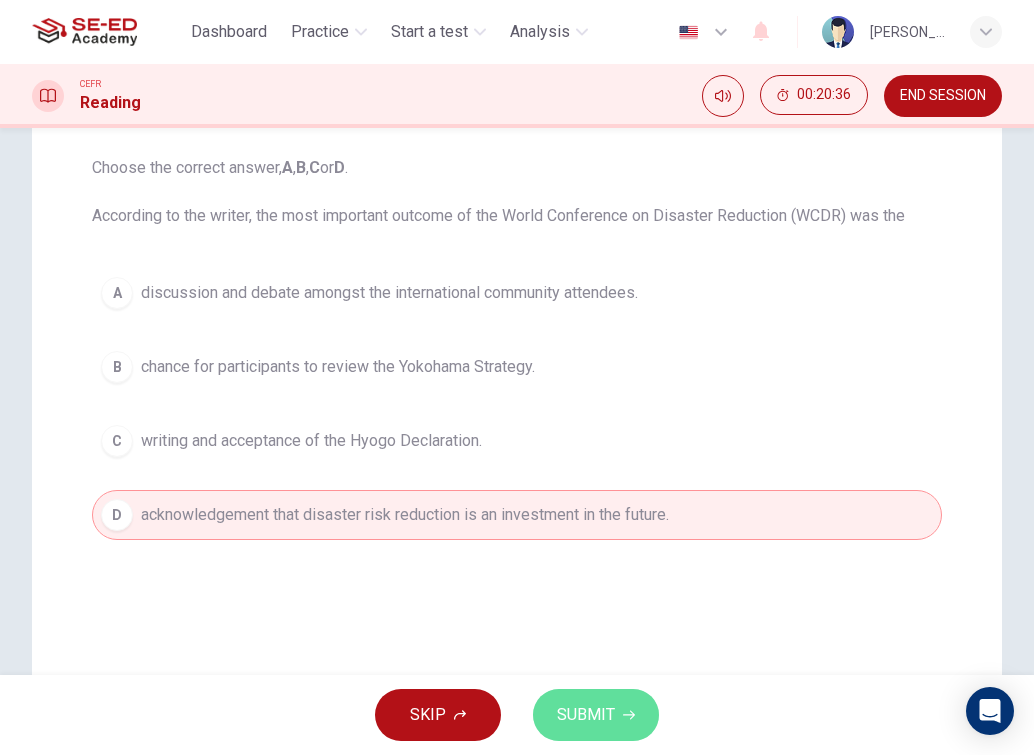click on "SUBMIT" at bounding box center (586, 715) 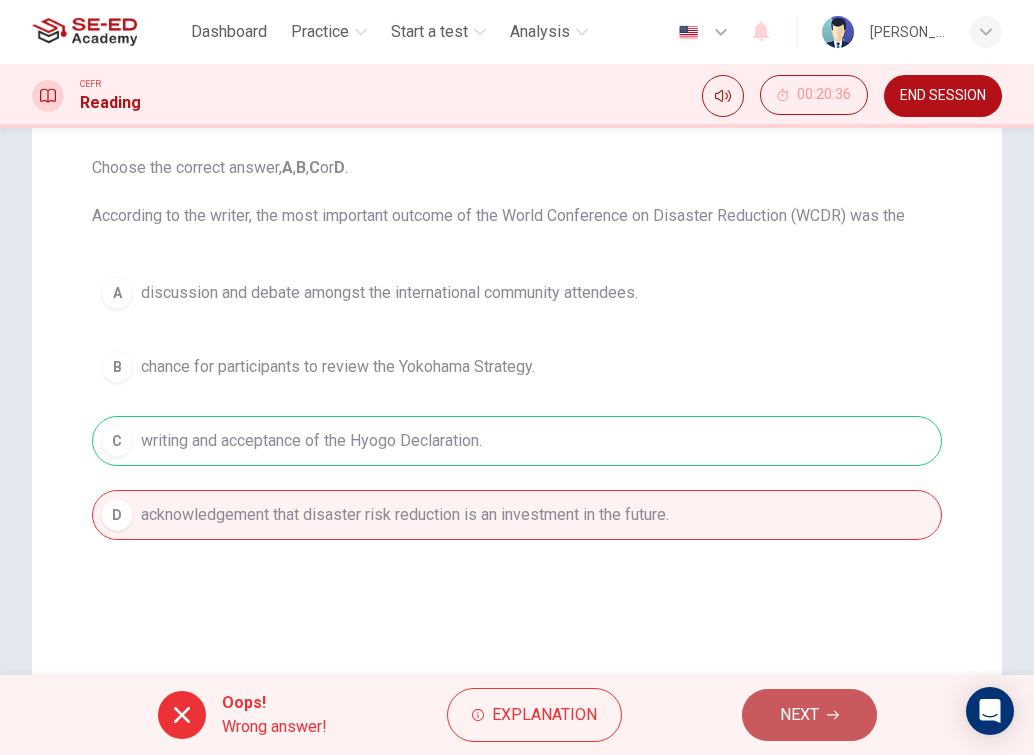 click on "NEXT" at bounding box center (809, 715) 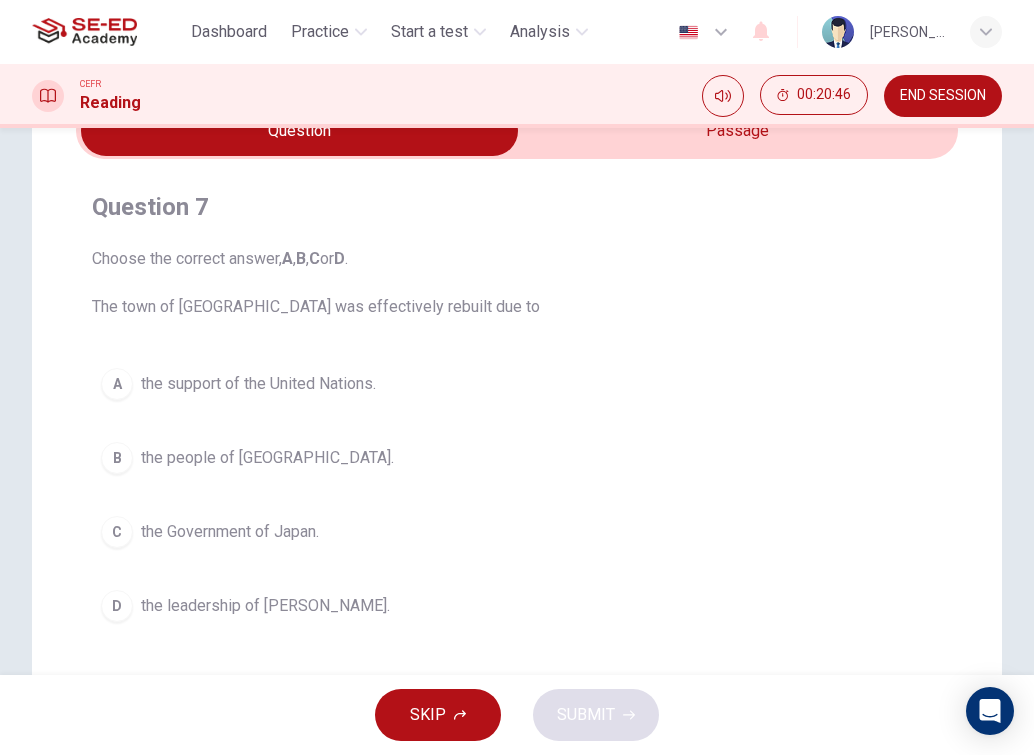 scroll, scrollTop: 0, scrollLeft: 0, axis: both 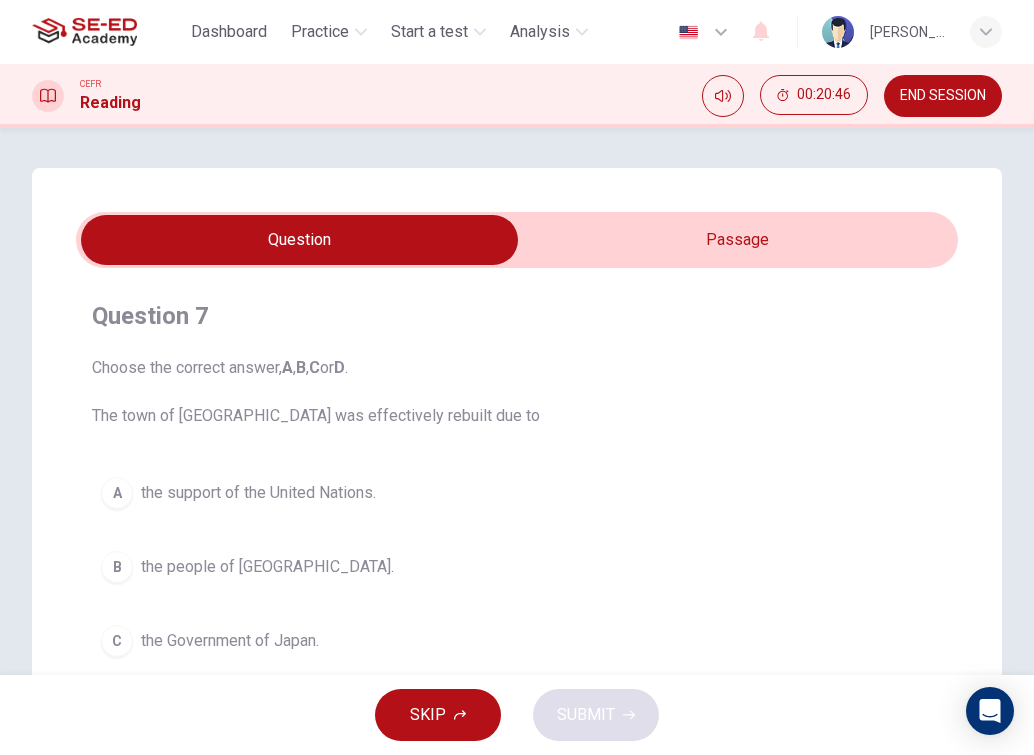 click at bounding box center (299, 240) 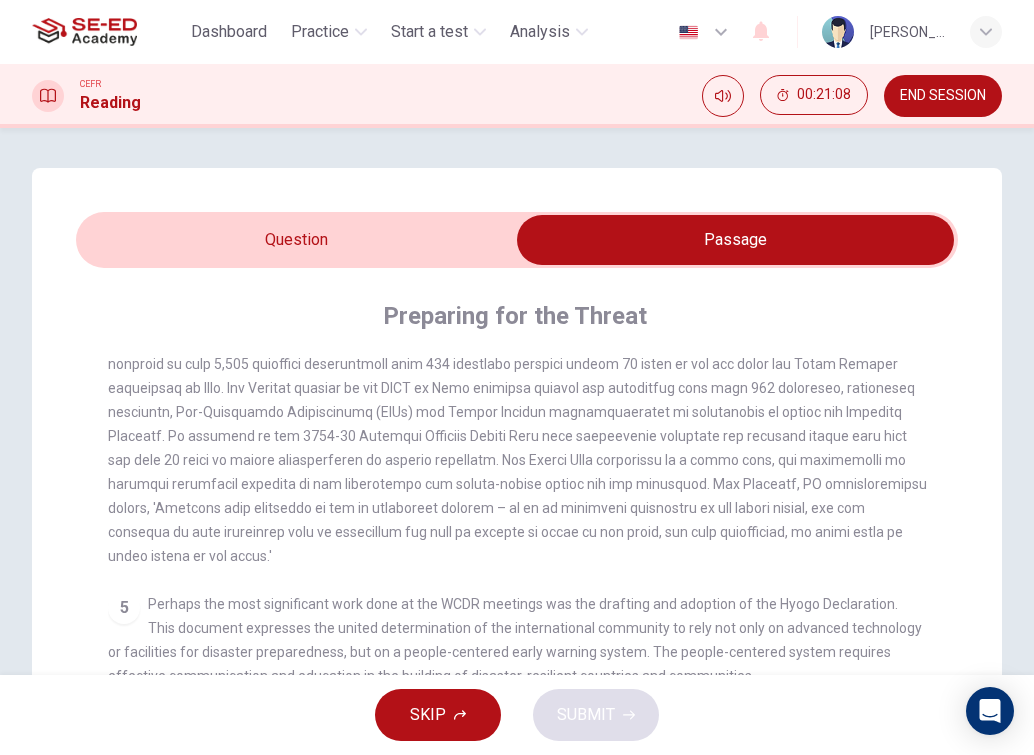 scroll, scrollTop: 938, scrollLeft: 0, axis: vertical 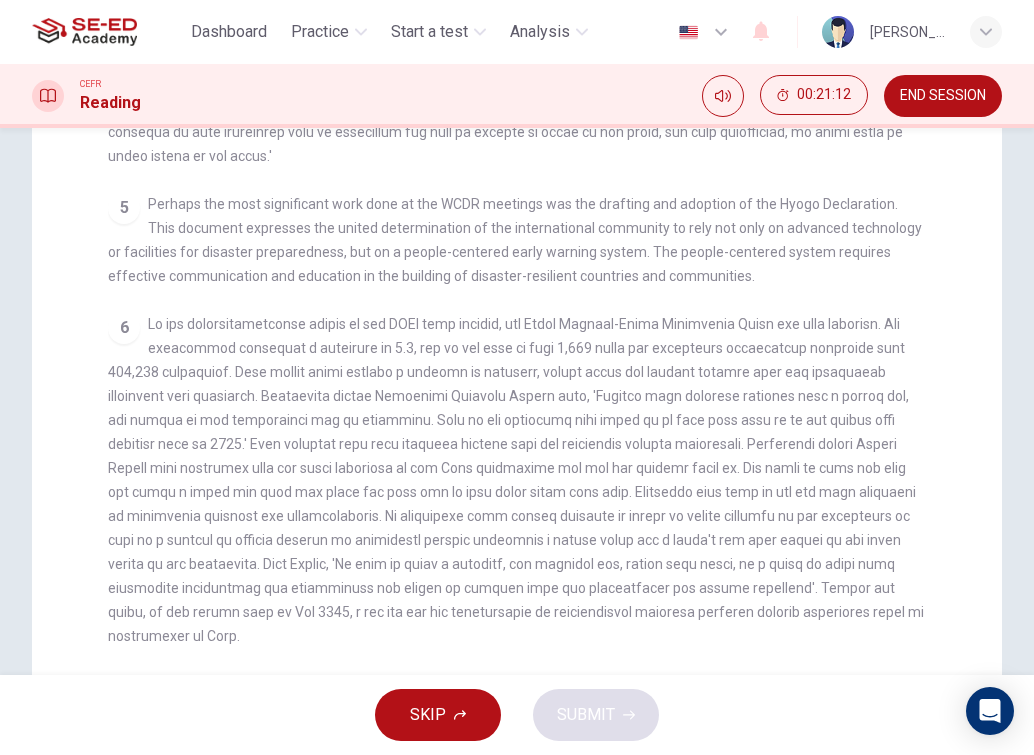 drag, startPoint x: 600, startPoint y: 393, endPoint x: 698, endPoint y: 405, distance: 98.731964 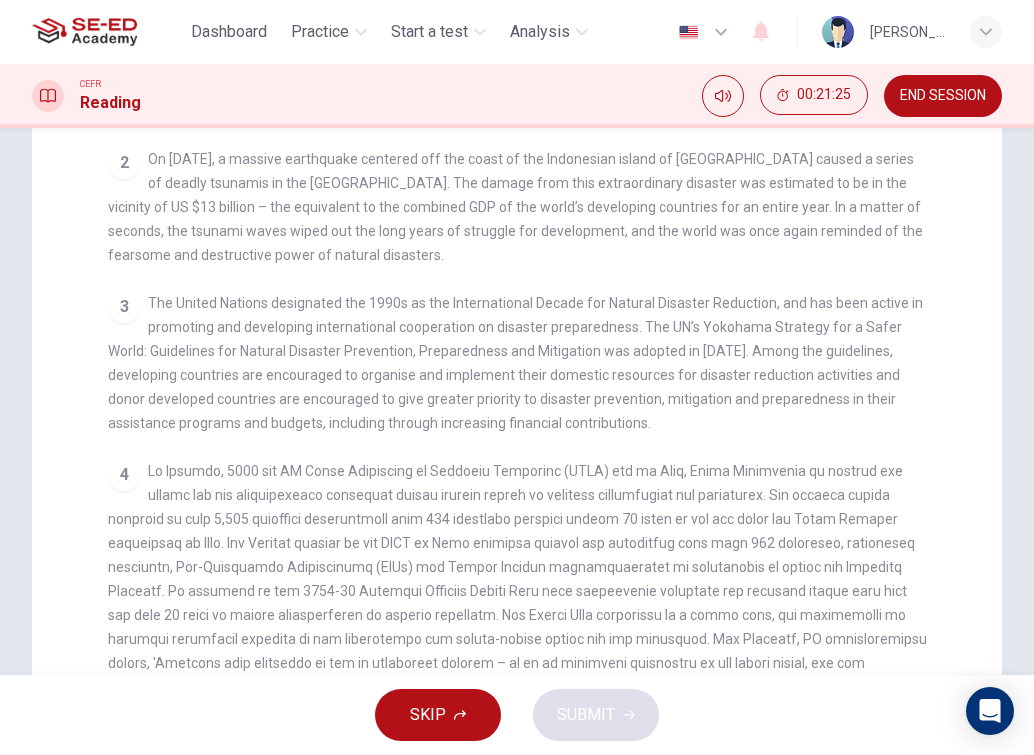 scroll, scrollTop: 0, scrollLeft: 0, axis: both 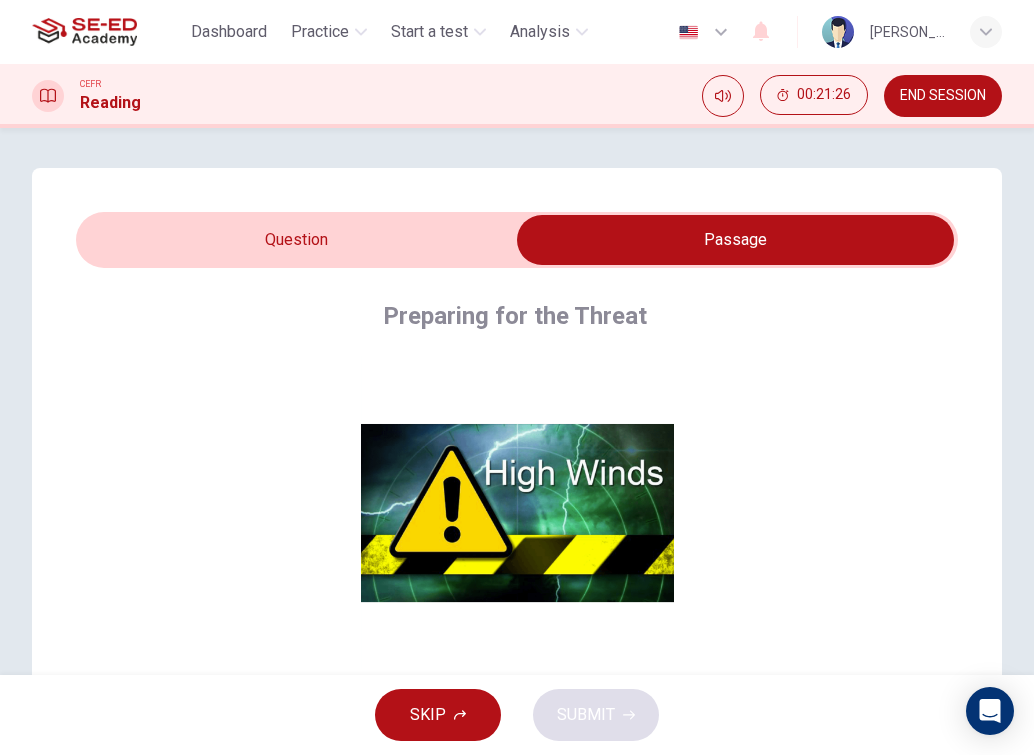 click at bounding box center [735, 240] 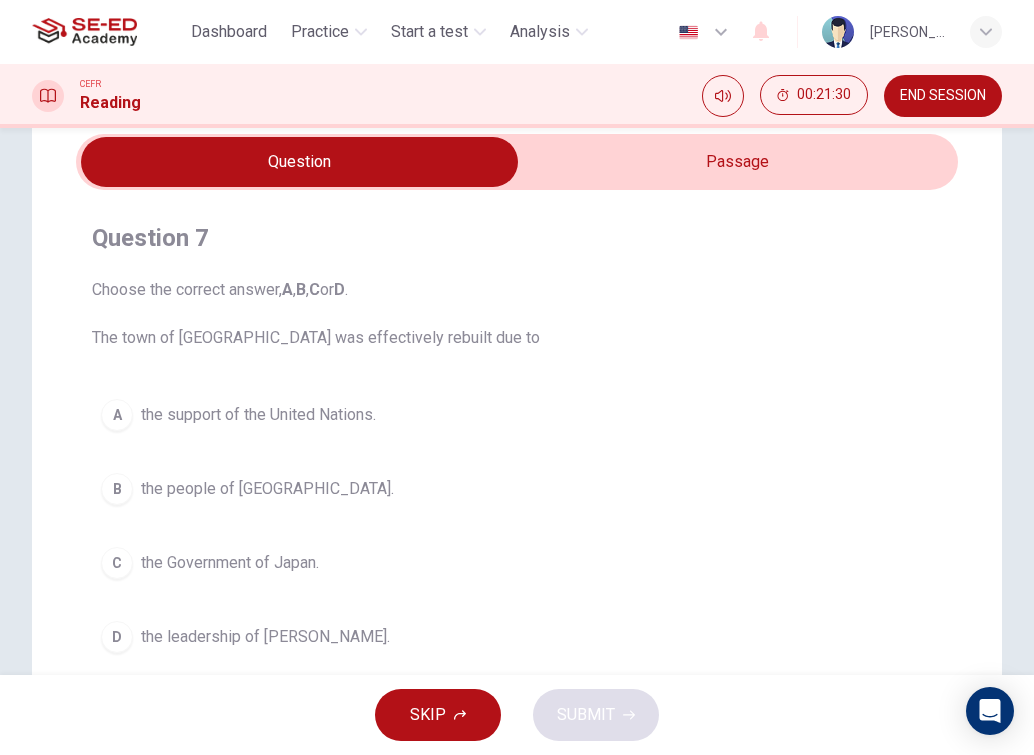 scroll, scrollTop: 200, scrollLeft: 0, axis: vertical 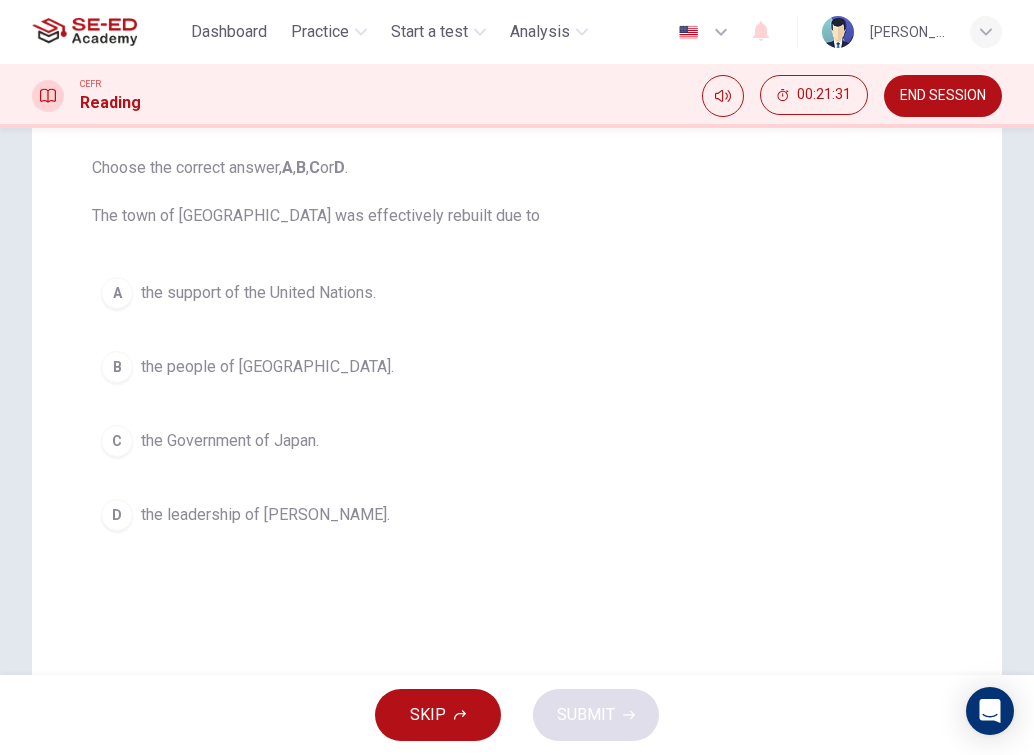 click on "the support of the United Nations." at bounding box center [258, 293] 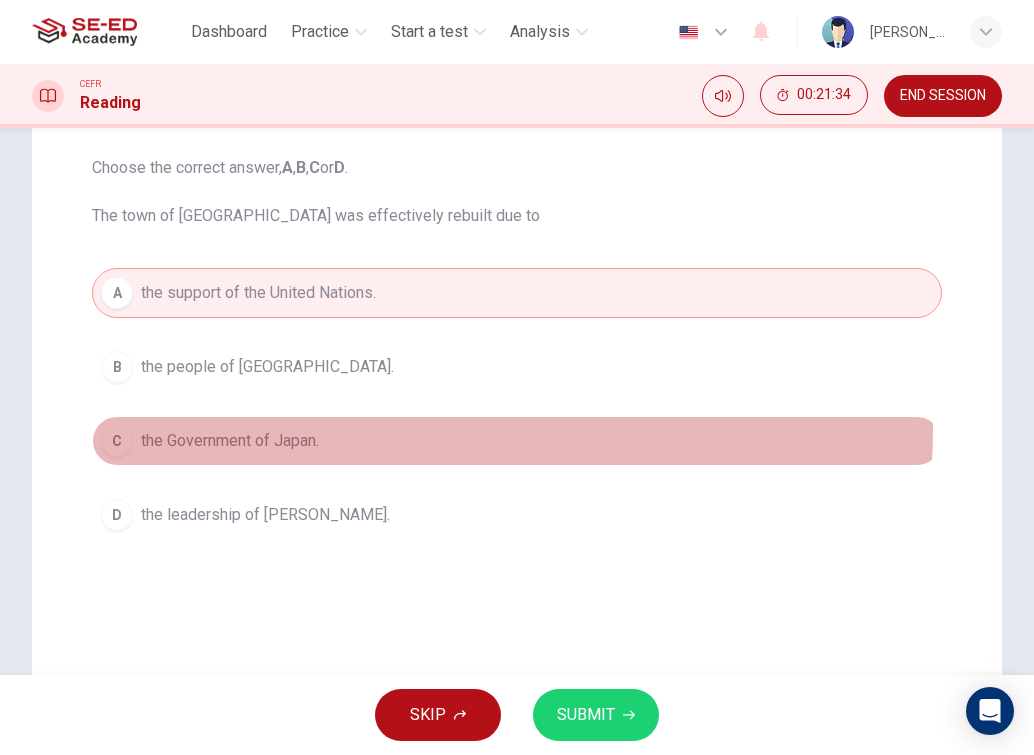 click on "C the Government of Japan." at bounding box center [517, 441] 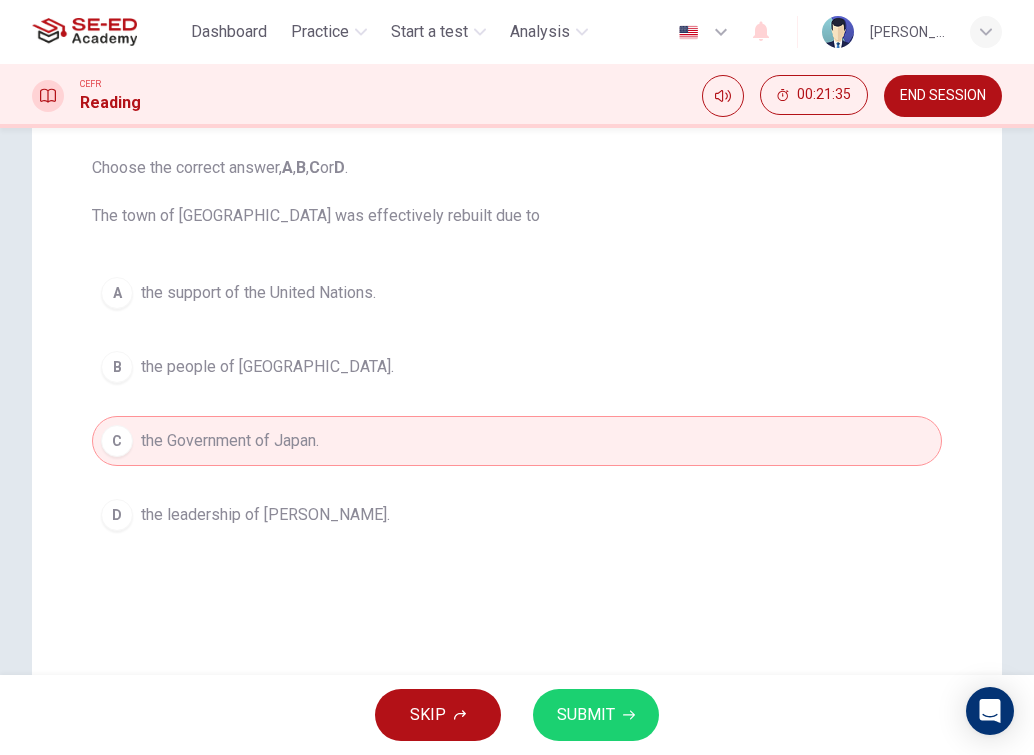 click on "A the support of the United Nations." at bounding box center [517, 293] 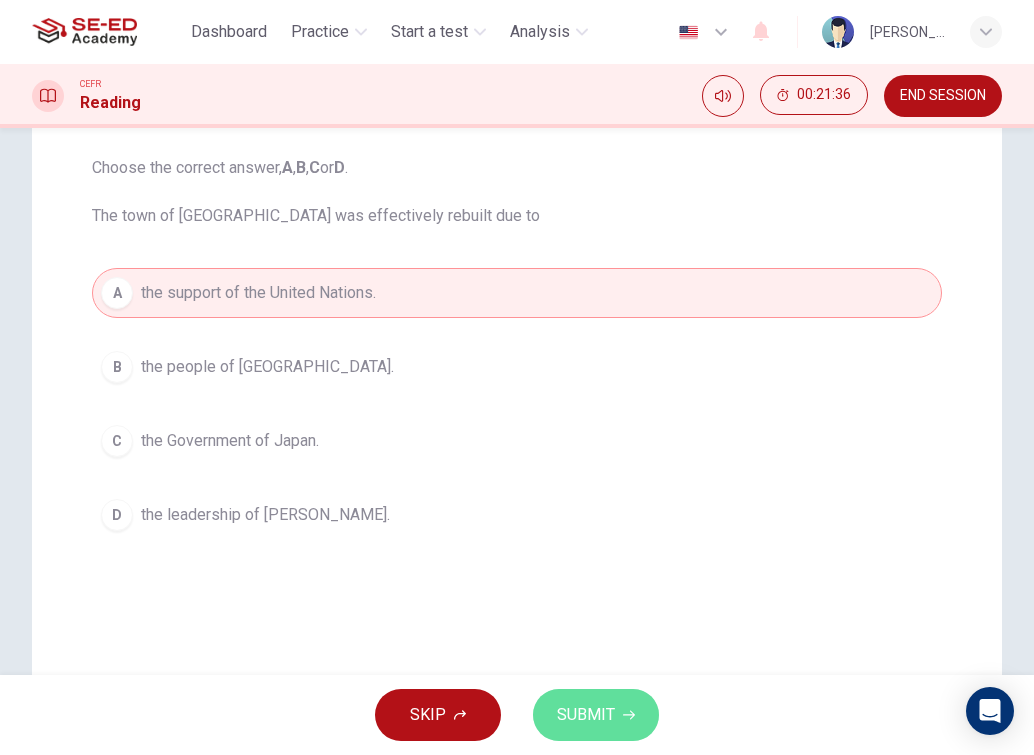 click on "SUBMIT" at bounding box center [586, 715] 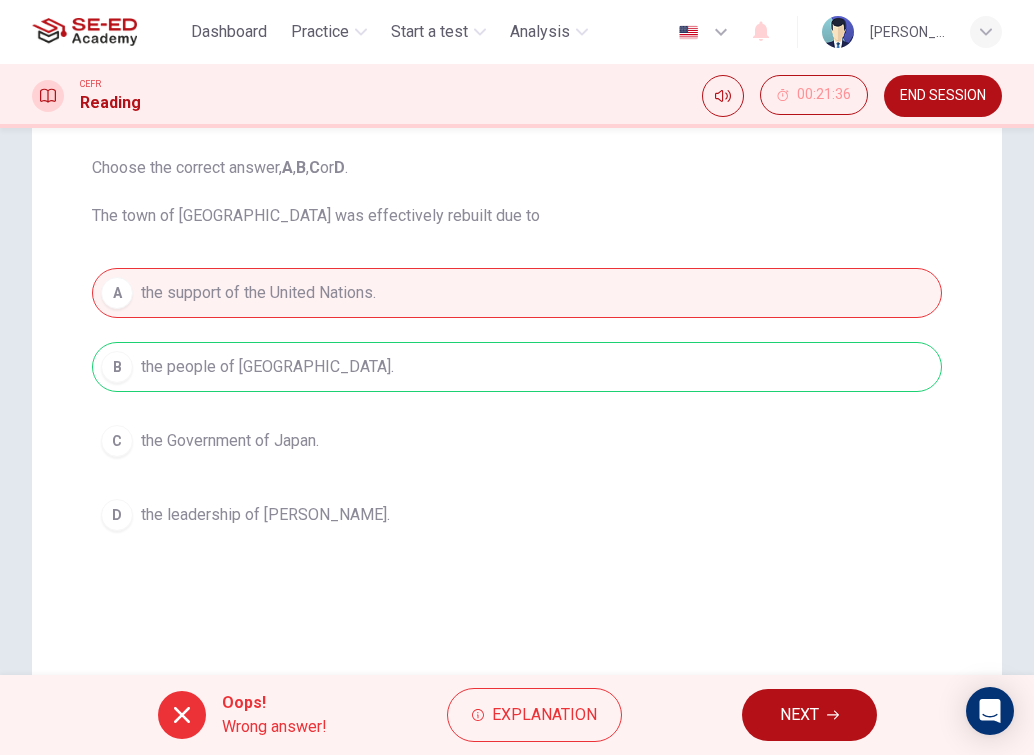 click on "NEXT" at bounding box center [799, 715] 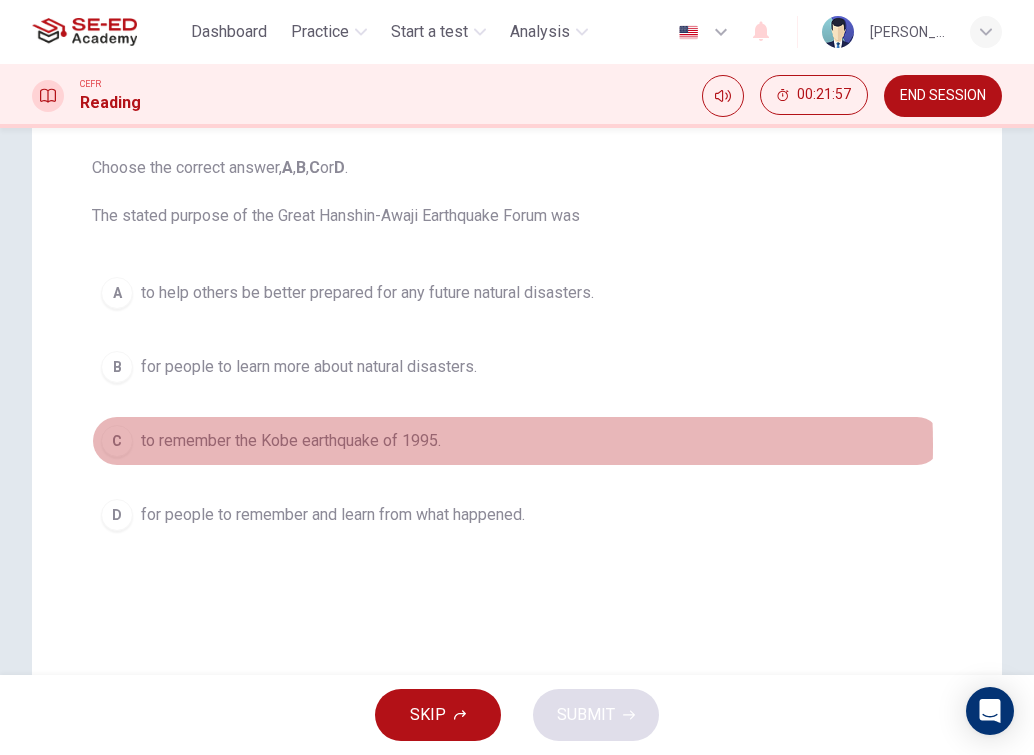 click on "to remember the Kobe earthquake of 1995." at bounding box center [291, 441] 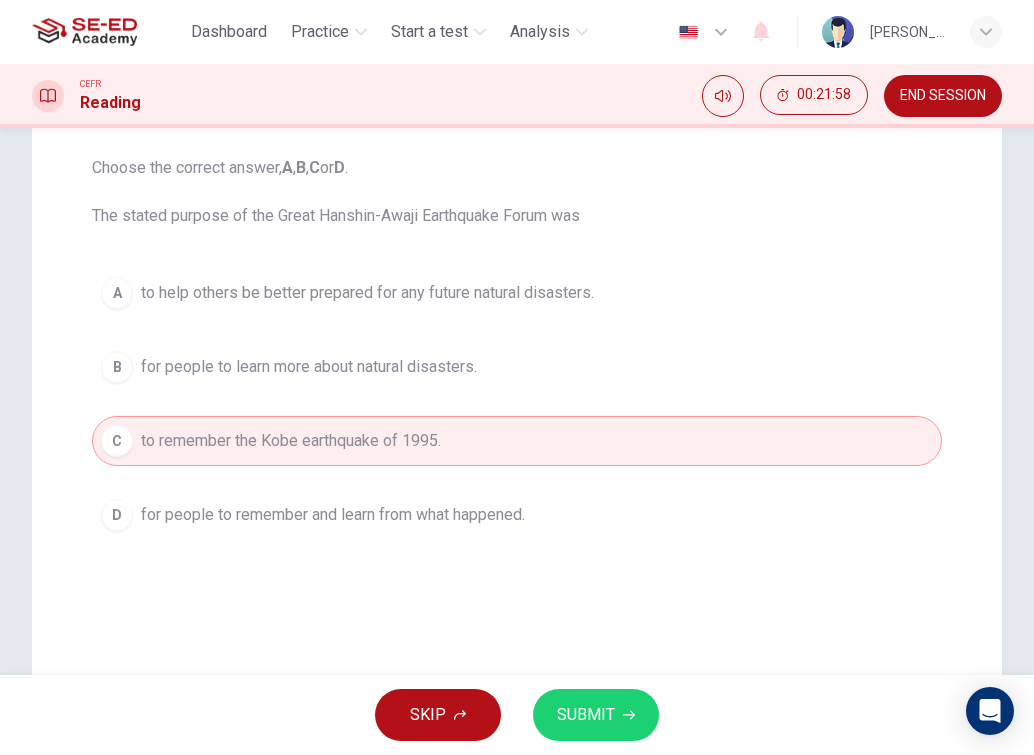 click on "SUBMIT" at bounding box center (586, 715) 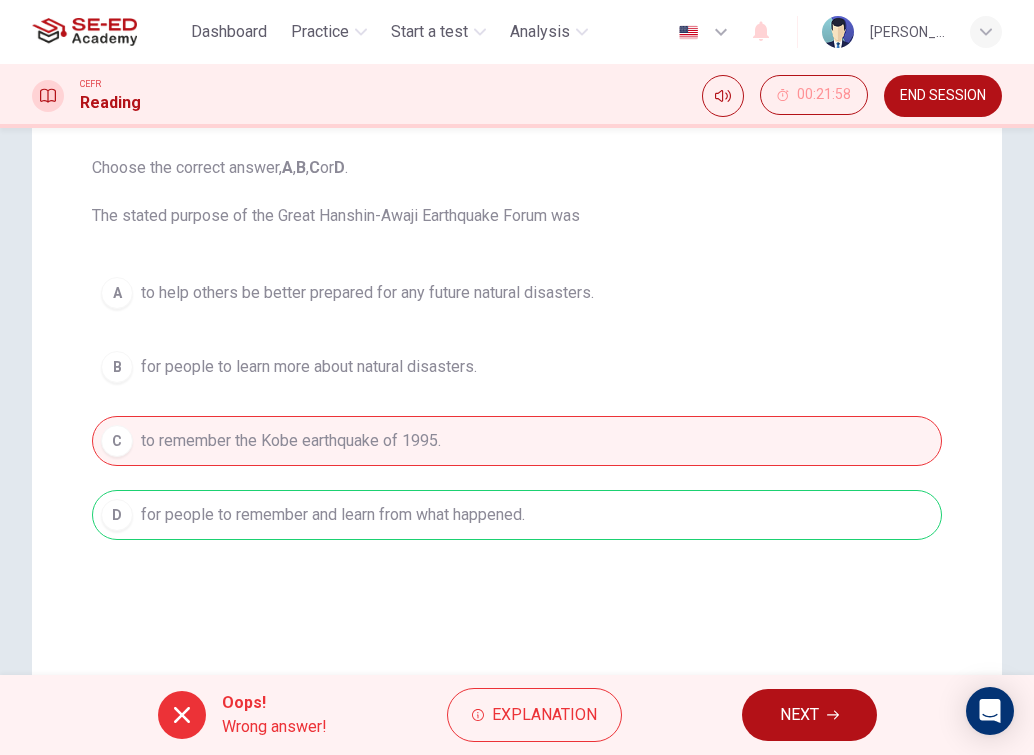 click on "NEXT" at bounding box center (799, 715) 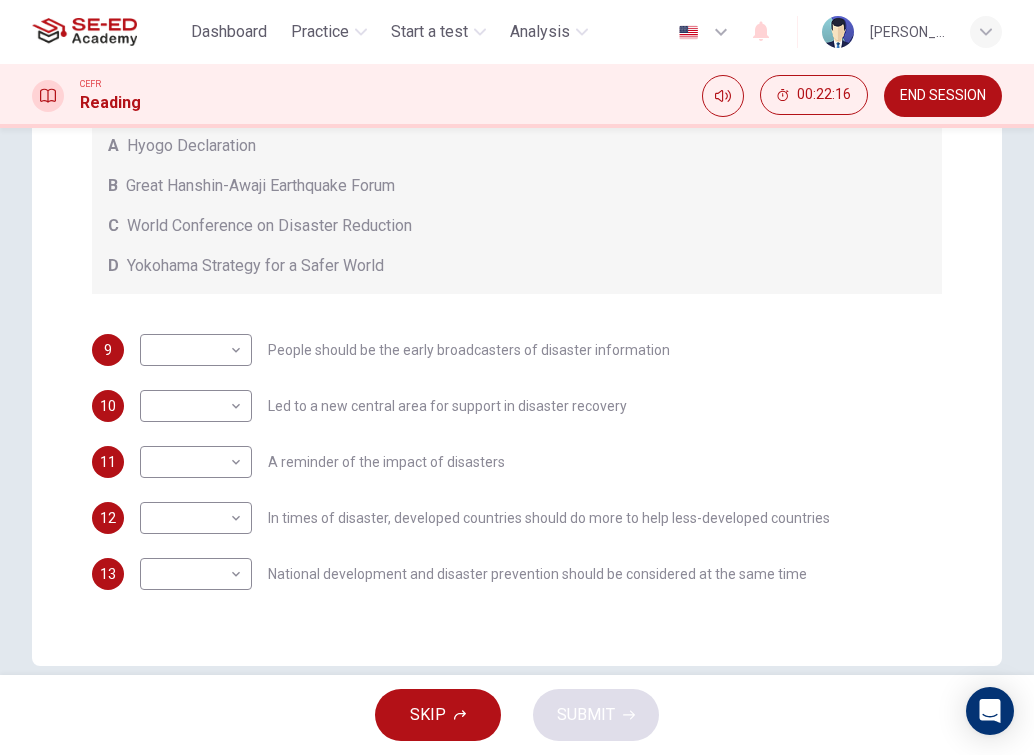 scroll, scrollTop: 469, scrollLeft: 0, axis: vertical 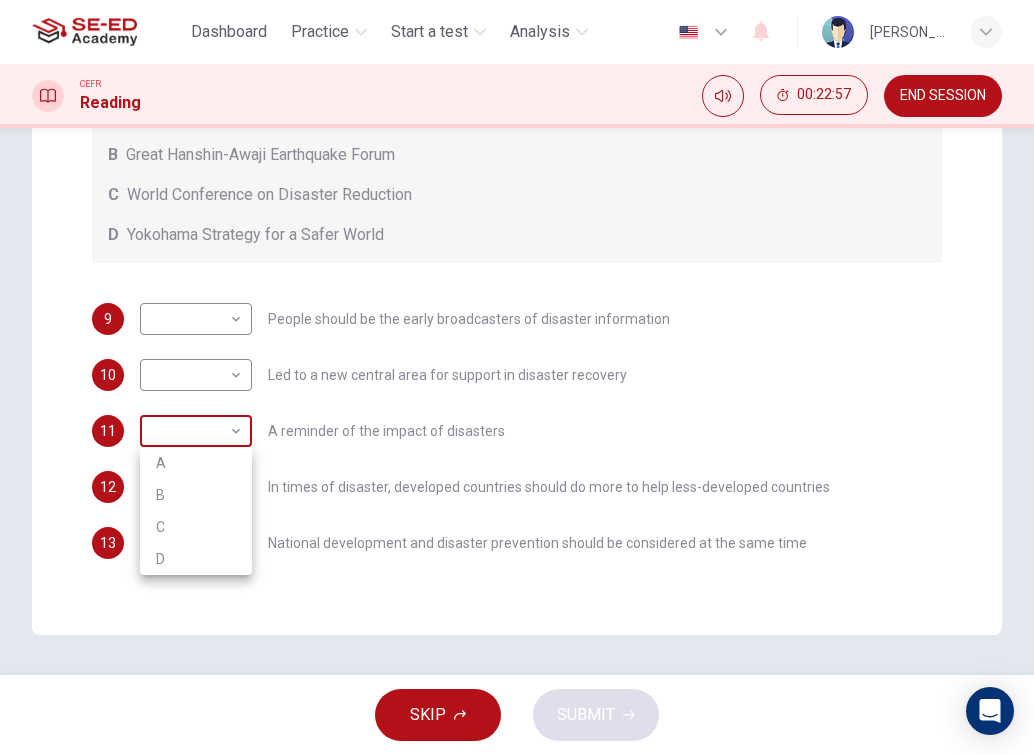click on "This site uses cookies, as explained in our  Privacy Policy . If you agree to the use of cookies, please click the Accept button and continue to browse our site.   Privacy Policy Accept Dashboard Practice Start a test Analysis English en ​ [PERSON_NAME] CEFR Reading 00:22:57 END SESSION Question Passage Questions 9 - 13 Look at the following statements and the list of disaster control initiatives below.
Match each statement with the correct disaster control initiative,  A-D .
Write the correct letter,  A-D , in the boxes below Disaster Control Initiatives A Hyogo Declaration B Great Hanshin-Awaji Earthquake Forum C World Conference on Disaster Reduction D Yokohama Strategy for a Safer World 9 ​ ​ People should be the early broadcasters of disaster information 10 ​ ​ Led to a new central area for support in disaster recovery 11 ​ ​ A reminder of the impact of disasters 12 ​ ​ In times of disaster, developed countries should do more to help less-developed countries 13 ​ ​ 1 2 3 4 5" at bounding box center [517, 377] 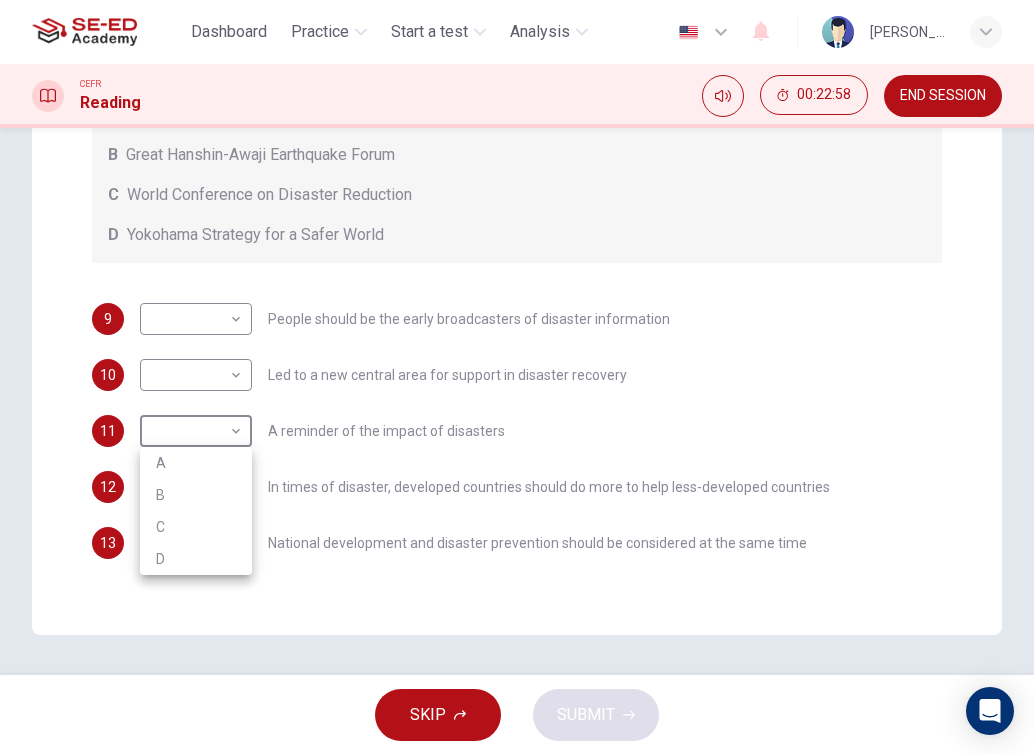 click on "B" at bounding box center (196, 495) 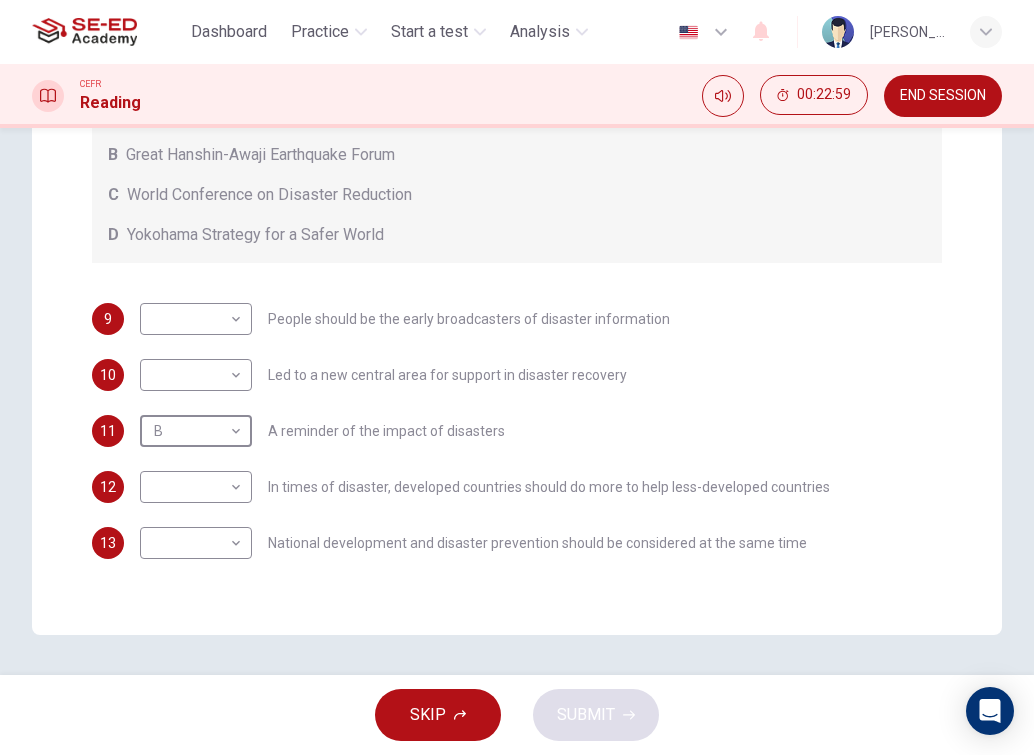 type on "B" 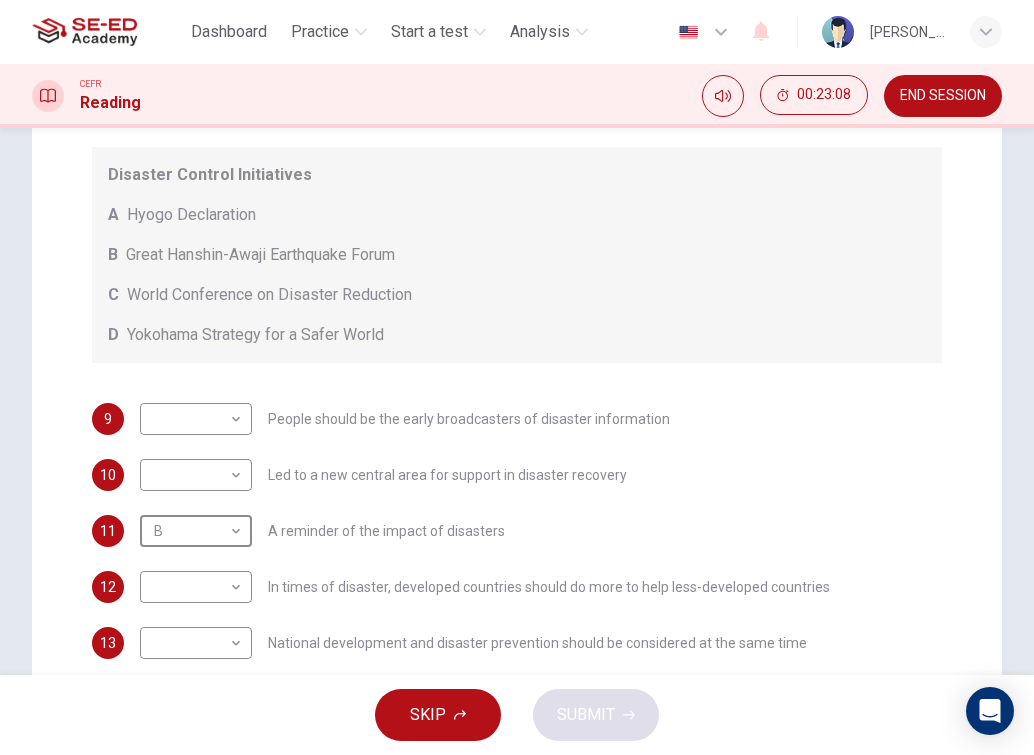 scroll, scrollTop: 469, scrollLeft: 0, axis: vertical 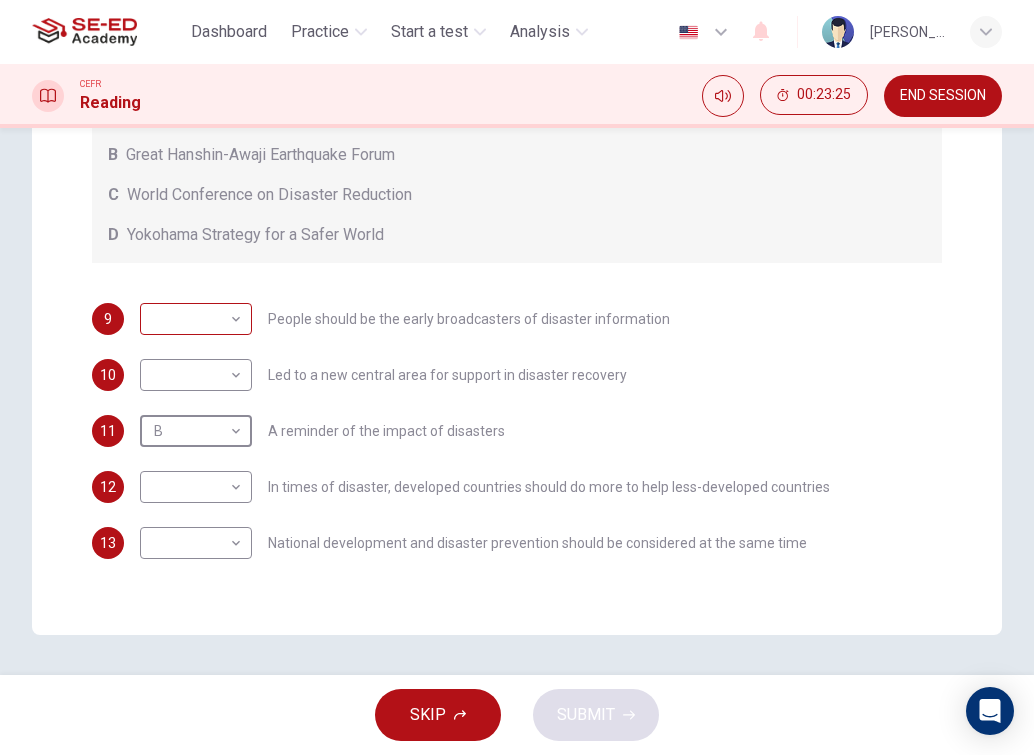 click on "This site uses cookies, as explained in our  Privacy Policy . If you agree to the use of cookies, please click the Accept button and continue to browse our site.   Privacy Policy Accept Dashboard Practice Start a test Analysis English en ​ [PERSON_NAME] CEFR Reading 00:23:25 END SESSION Question Passage Questions 9 - 13 Look at the following statements and the list of disaster control initiatives below.
Match each statement with the correct disaster control initiative,  A-D .
Write the correct letter,  A-D , in the boxes below Disaster Control Initiatives A Hyogo Declaration B Great Hanshin-Awaji Earthquake Forum C World Conference on Disaster Reduction D Yokohama Strategy for a Safer World 9 ​ ​ People should be the early broadcasters of disaster information 10 ​ ​ Led to a new central area for support in disaster recovery 11 B B ​ A reminder of the impact of disasters 12 ​ ​ In times of disaster, developed countries should do more to help less-developed countries 13 ​ ​ 1 2 3 4 5" at bounding box center [517, 377] 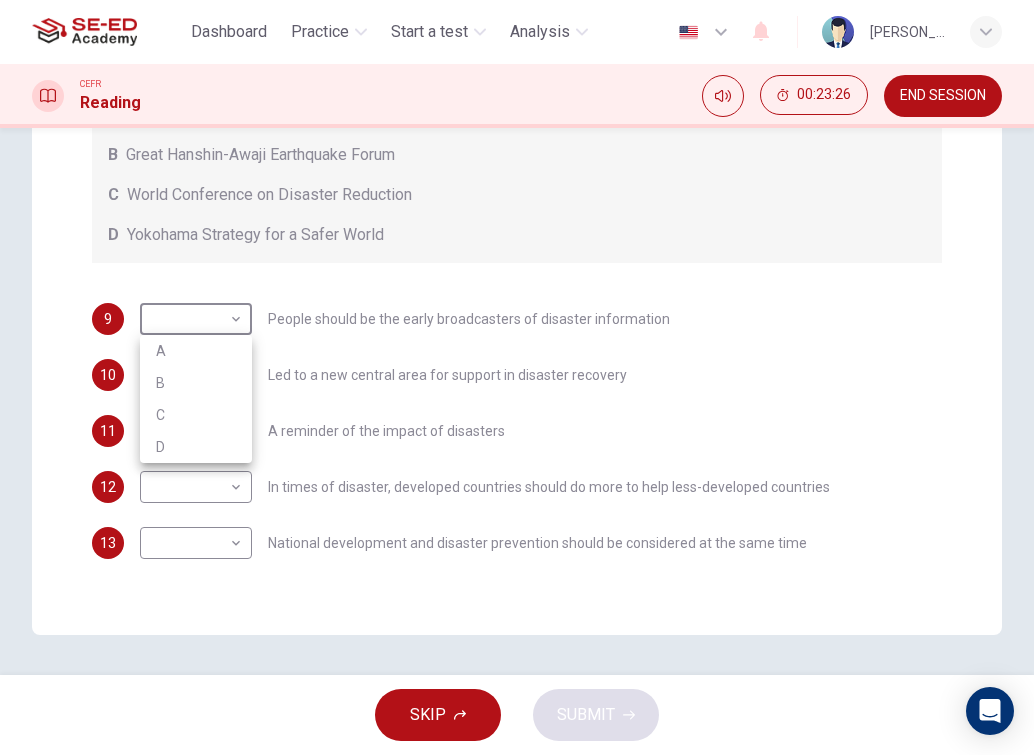 click at bounding box center (517, 377) 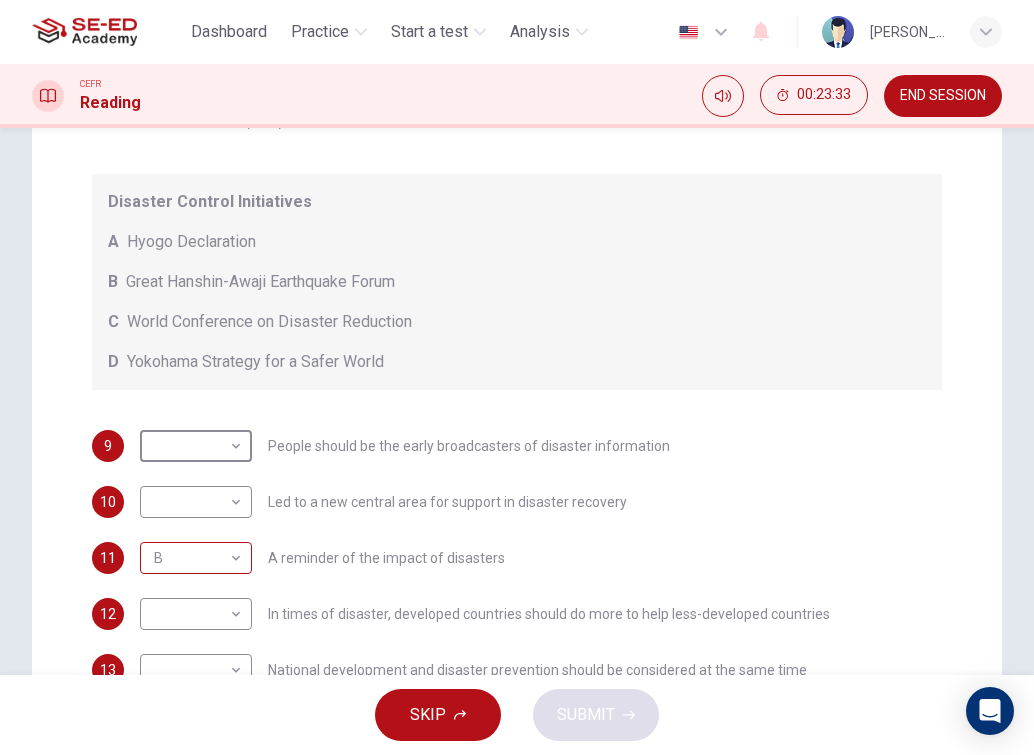 scroll, scrollTop: 469, scrollLeft: 0, axis: vertical 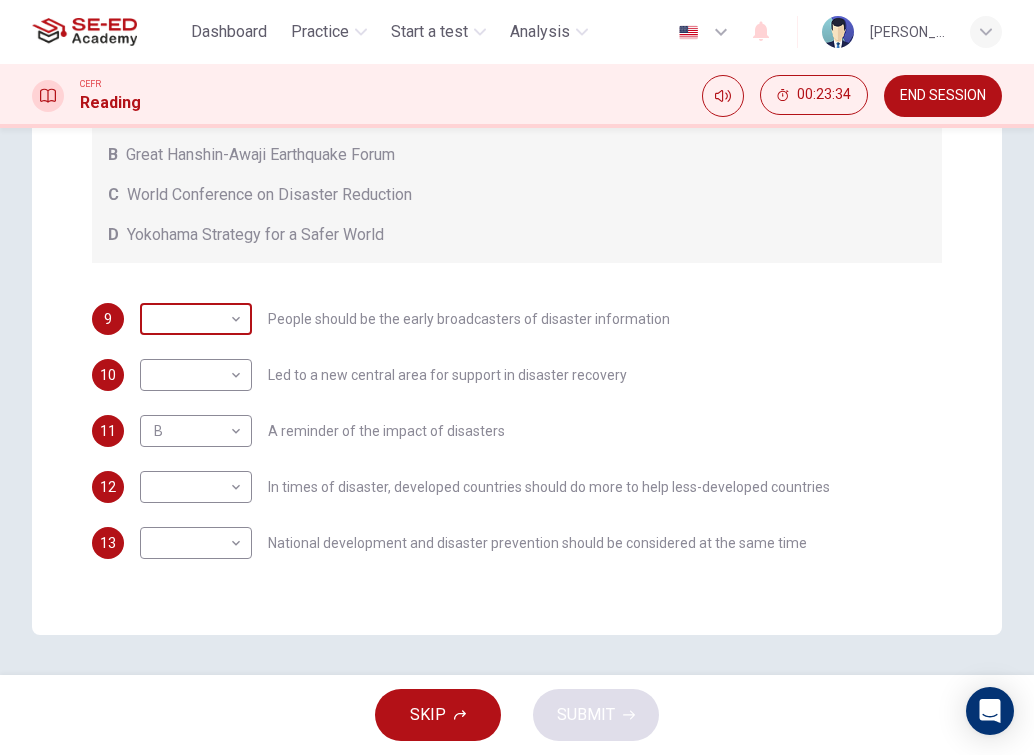 click on "This site uses cookies, as explained in our  Privacy Policy . If you agree to the use of cookies, please click the Accept button and continue to browse our site.   Privacy Policy Accept Dashboard Practice Start a test Analysis English en ​ [PERSON_NAME] CEFR Reading 00:23:34 END SESSION Question Passage Questions 9 - 13 Look at the following statements and the list of disaster control initiatives below.
Match each statement with the correct disaster control initiative,  A-D .
Write the correct letter,  A-D , in the boxes below Disaster Control Initiatives A Hyogo Declaration B Great Hanshin-Awaji Earthquake Forum C World Conference on Disaster Reduction D Yokohama Strategy for a Safer World 9 ​ ​ People should be the early broadcasters of disaster information 10 ​ ​ Led to a new central area for support in disaster recovery 11 B B ​ A reminder of the impact of disasters 12 ​ ​ In times of disaster, developed countries should do more to help less-developed countries 13 ​ ​ 1 2 3 4 5" at bounding box center [517, 377] 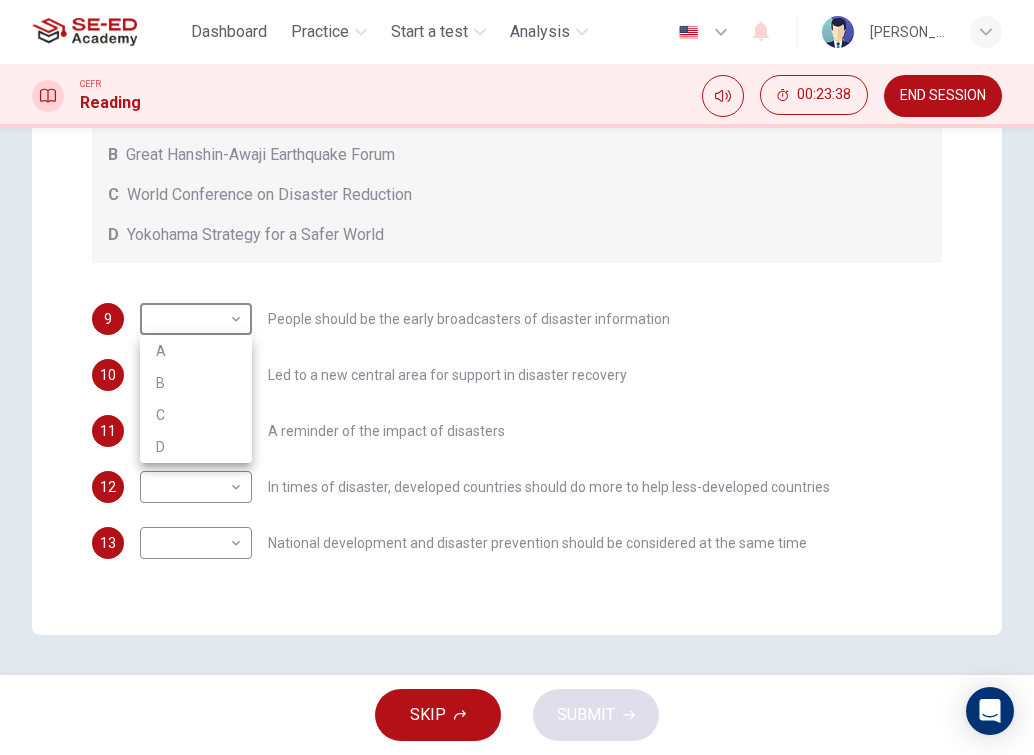 click at bounding box center [517, 377] 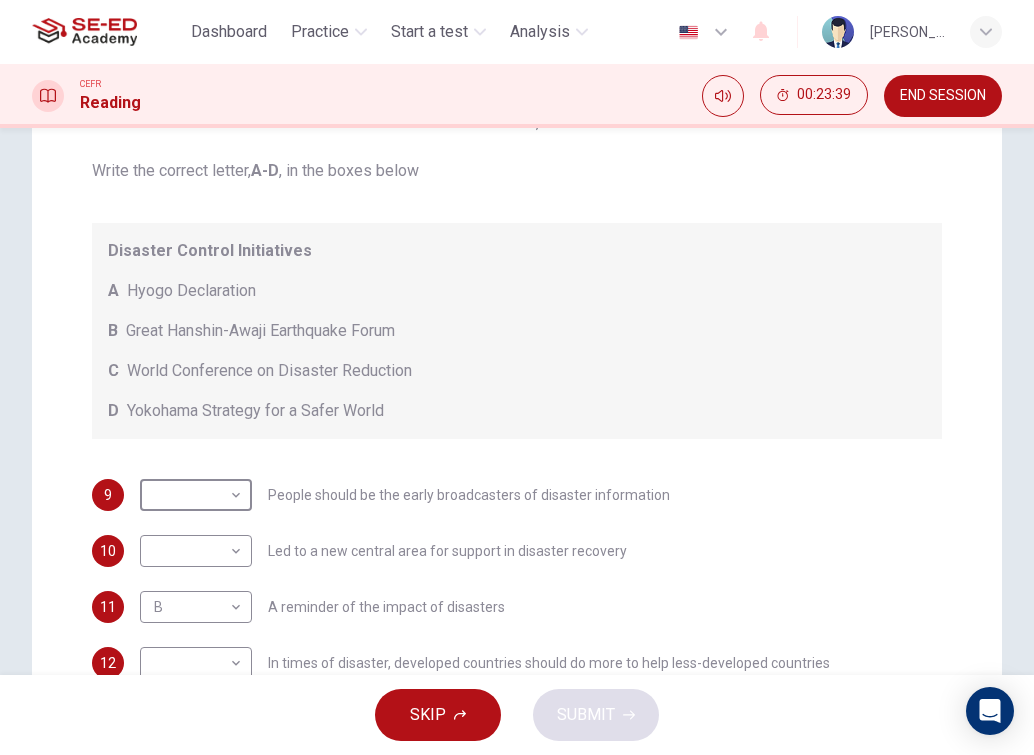 scroll, scrollTop: 269, scrollLeft: 0, axis: vertical 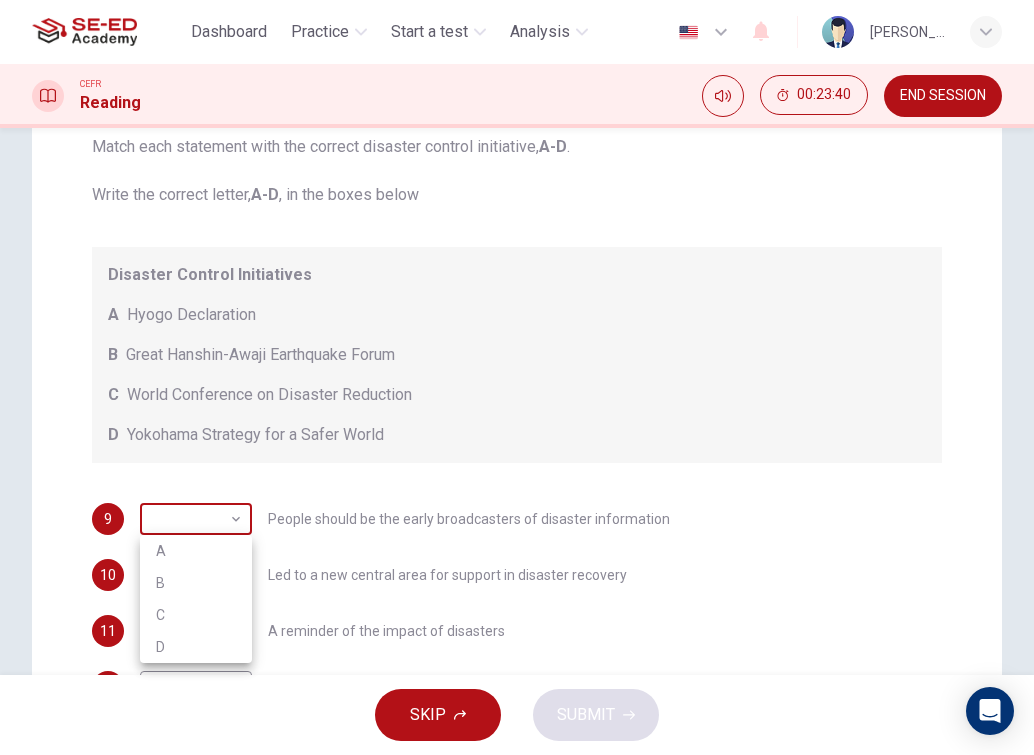 click on "This site uses cookies, as explained in our  Privacy Policy . If you agree to the use of cookies, please click the Accept button and continue to browse our site.   Privacy Policy Accept Dashboard Practice Start a test Analysis English en ​ [PERSON_NAME] CEFR Reading 00:23:40 END SESSION Question Passage Questions 9 - 13 Look at the following statements and the list of disaster control initiatives below.
Match each statement with the correct disaster control initiative,  A-D .
Write the correct letter,  A-D , in the boxes below Disaster Control Initiatives A Hyogo Declaration B Great Hanshin-Awaji Earthquake Forum C World Conference on Disaster Reduction D Yokohama Strategy for a Safer World 9 ​ ​ People should be the early broadcasters of disaster information 10 ​ ​ Led to a new central area for support in disaster recovery 11 B B ​ A reminder of the impact of disasters 12 ​ ​ In times of disaster, developed countries should do more to help less-developed countries 13 ​ ​ 1 2 3 4 5" at bounding box center [517, 377] 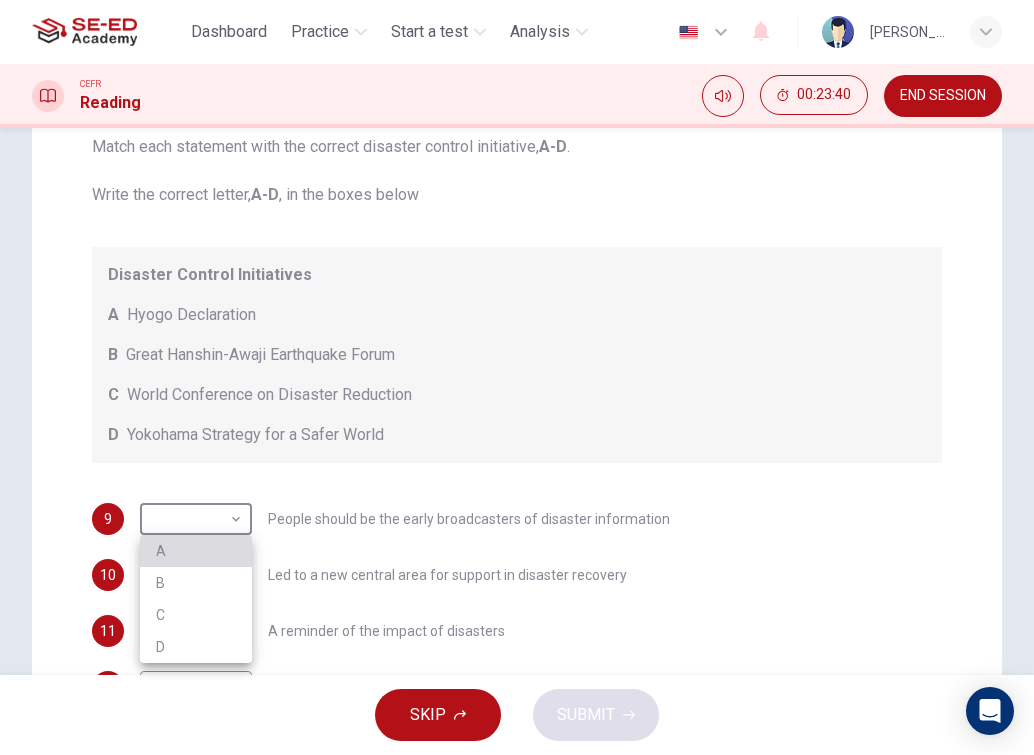 click on "A" at bounding box center [196, 551] 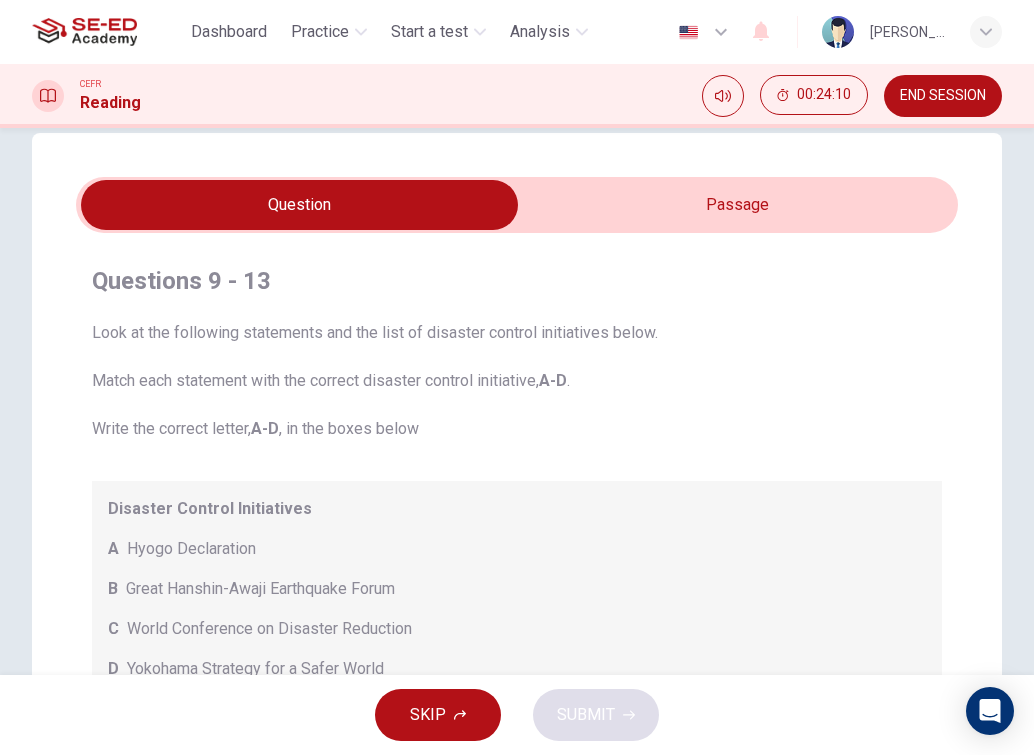 scroll, scrollTop: 0, scrollLeft: 0, axis: both 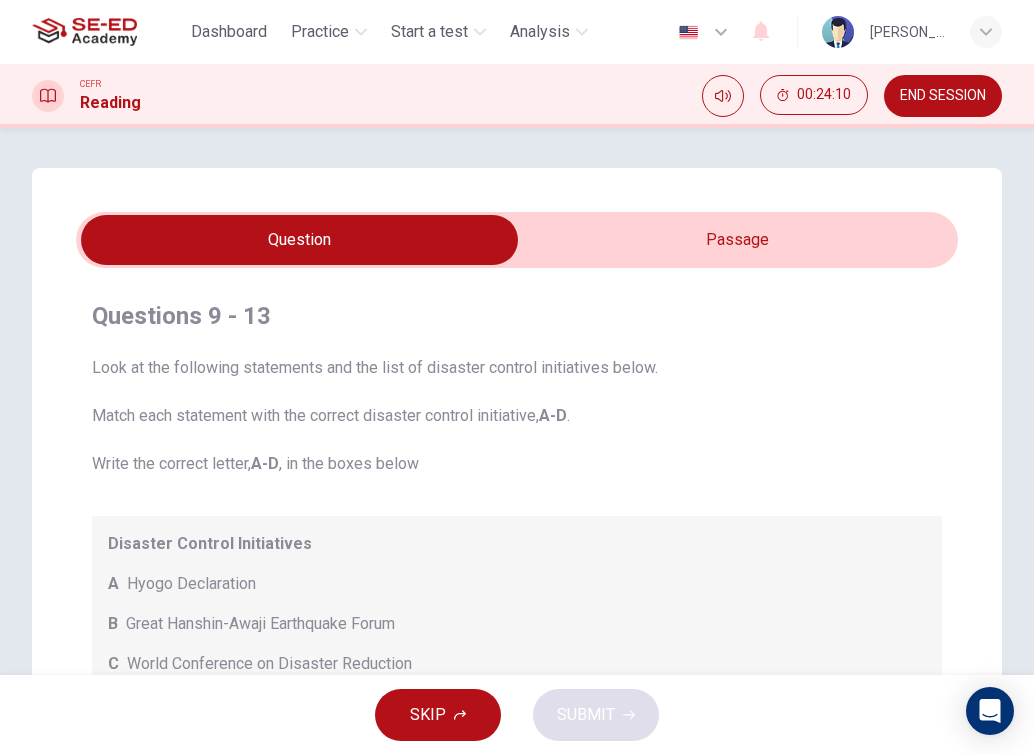 click at bounding box center [299, 240] 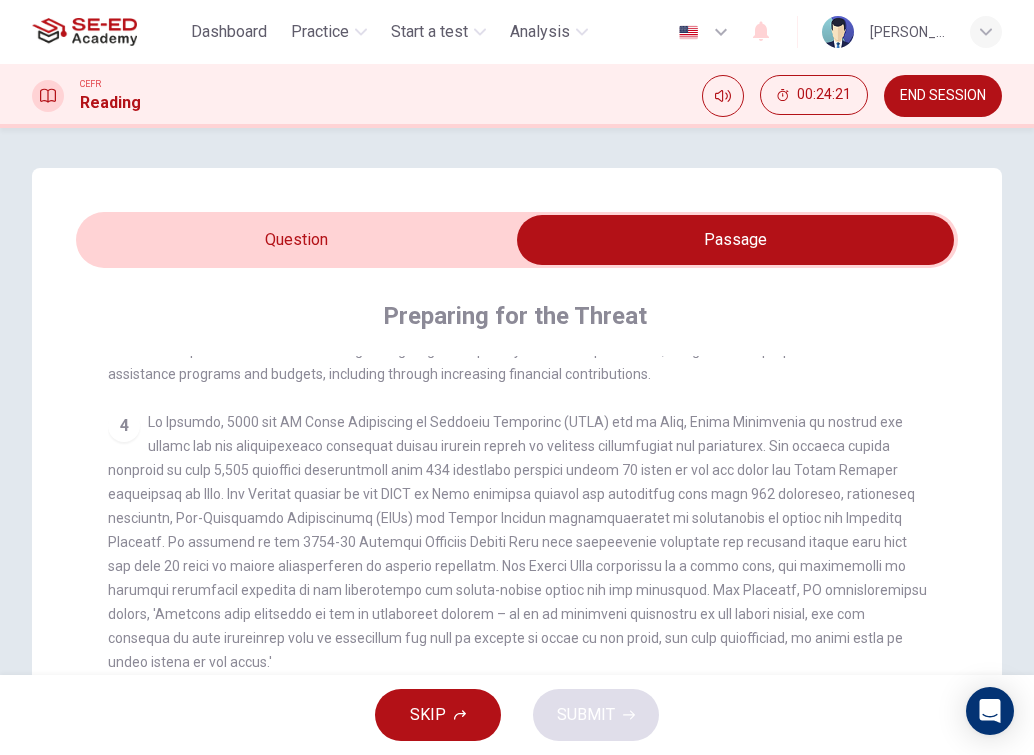 scroll, scrollTop: 800, scrollLeft: 0, axis: vertical 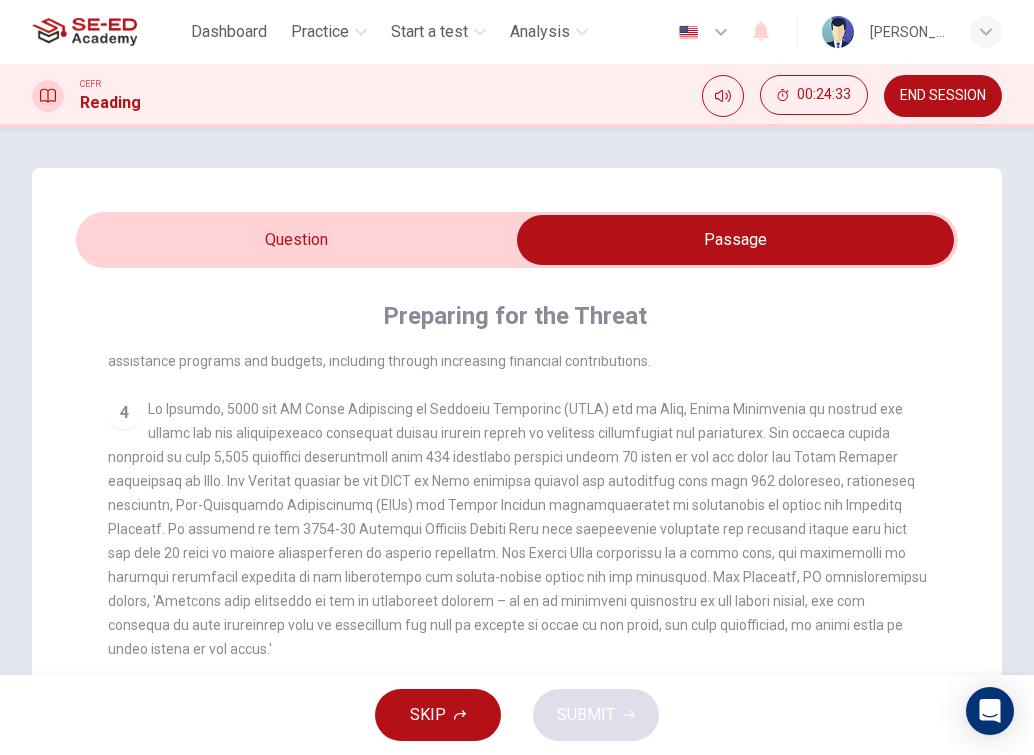 click at bounding box center [735, 240] 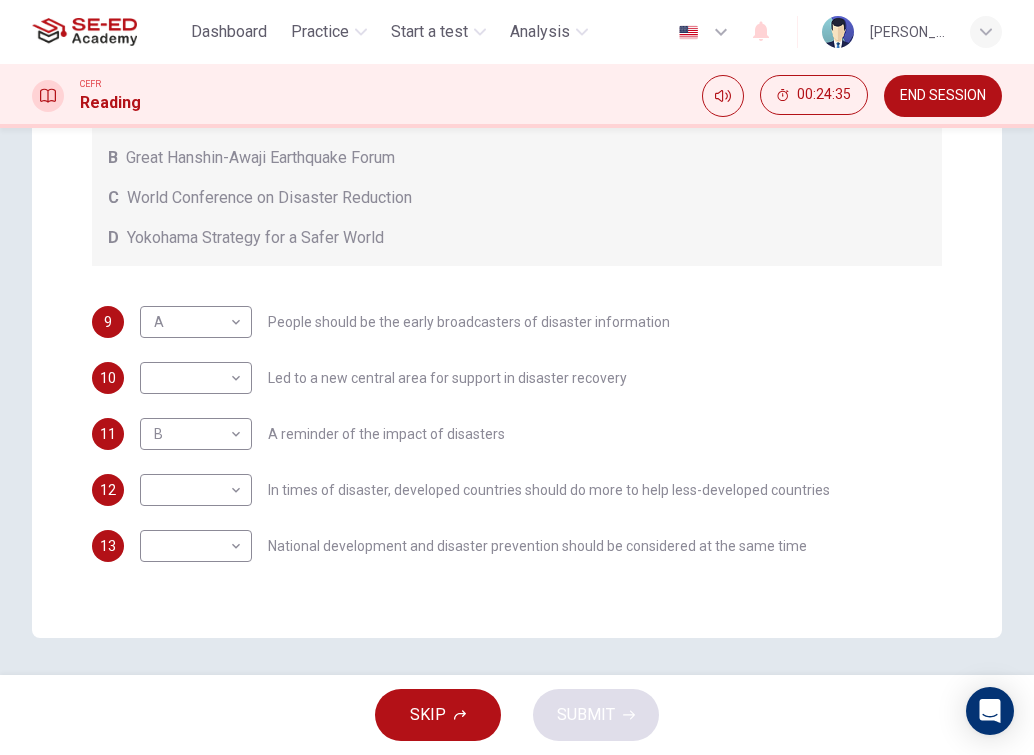 scroll, scrollTop: 469, scrollLeft: 0, axis: vertical 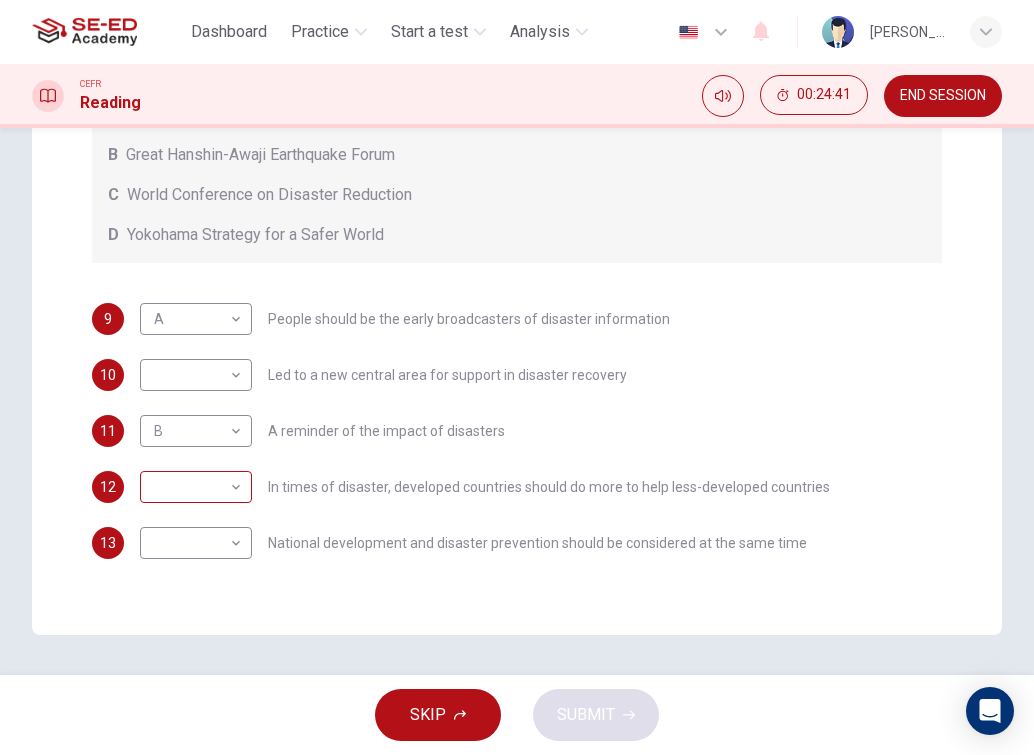 click on "This site uses cookies, as explained in our  Privacy Policy . If you agree to the use of cookies, please click the Accept button and continue to browse our site.   Privacy Policy Accept Dashboard Practice Start a test Analysis English en ​ [PERSON_NAME] CEFR Reading 00:24:41 END SESSION Question Passage Questions 9 - 13 Look at the following statements and the list of disaster control initiatives below.
Match each statement with the correct disaster control initiative,  A-D .
Write the correct letter,  A-D , in the boxes below Disaster Control Initiatives A Hyogo Declaration B Great Hanshin-Awaji Earthquake Forum C World Conference on Disaster Reduction D Yokohama Strategy for a Safer World 9 A A ​ People should be the early broadcasters of disaster information 10 ​ ​ Led to a new central area for support in disaster recovery 11 B B ​ A reminder of the impact of disasters 12 ​ ​ In times of disaster, developed countries should do more to help less-developed countries 13 ​ ​ 1 2 3 4 5" at bounding box center (517, 377) 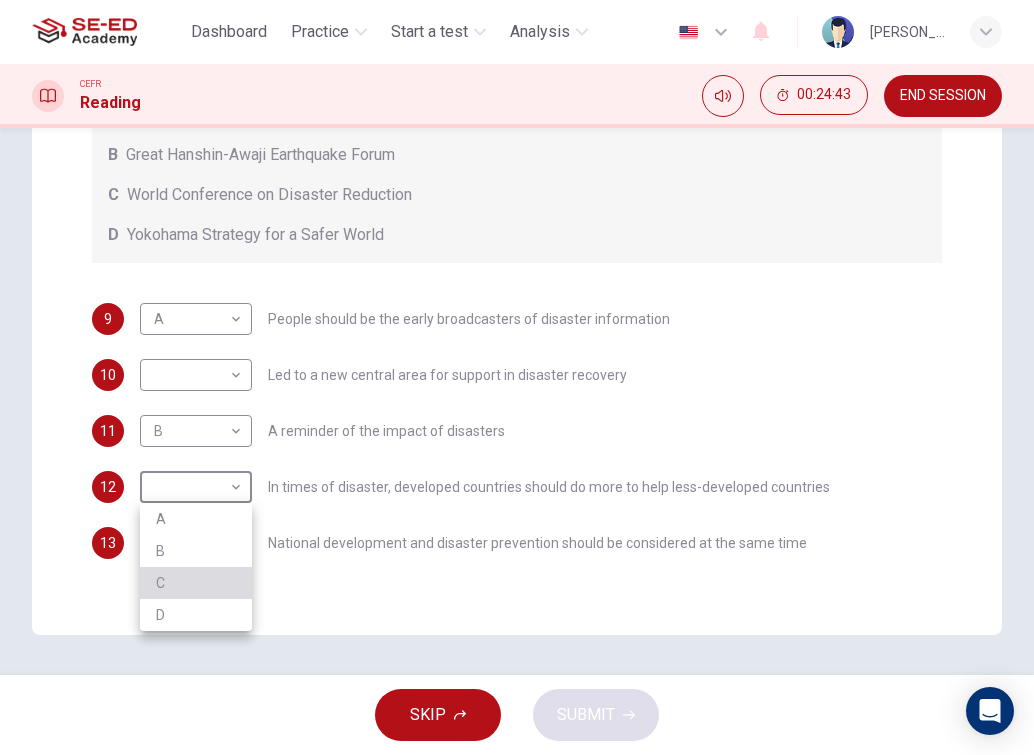 click on "C" at bounding box center (196, 583) 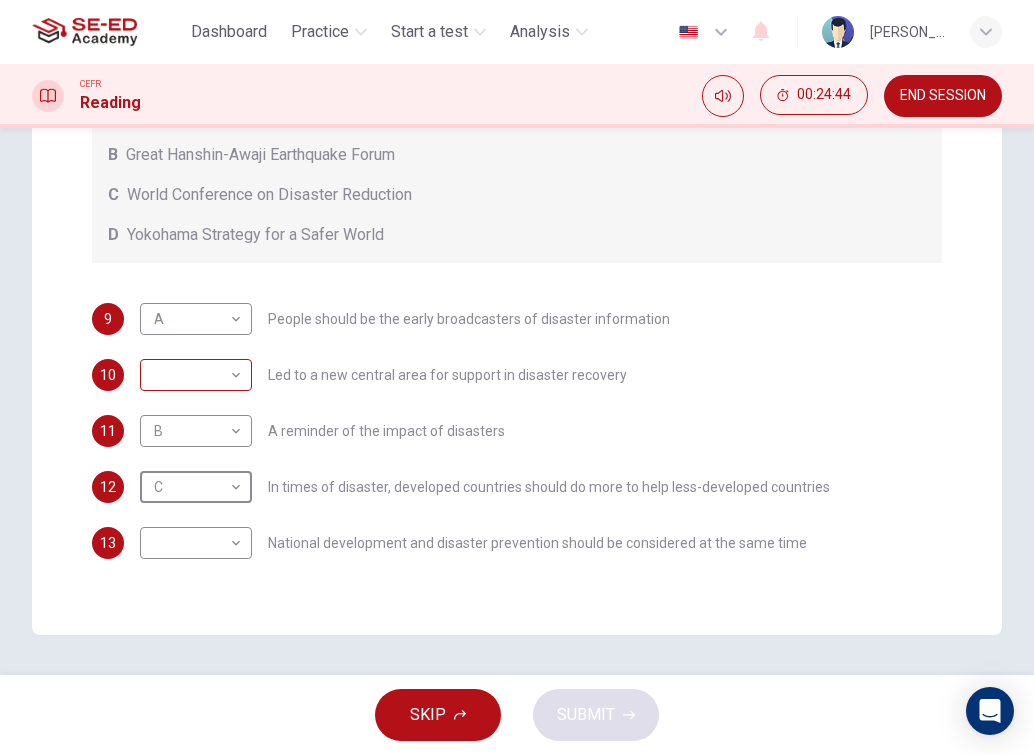 click on "This site uses cookies, as explained in our  Privacy Policy . If you agree to the use of cookies, please click the Accept button and continue to browse our site.   Privacy Policy Accept Dashboard Practice Start a test Analysis English en ​ [PERSON_NAME] CEFR Reading 00:24:44 END SESSION Question Passage Questions 9 - 13 Look at the following statements and the list of disaster control initiatives below.
Match each statement with the correct disaster control initiative,  A-D .
Write the correct letter,  A-D , in the boxes below Disaster Control Initiatives A Hyogo Declaration B Great Hanshin-Awaji Earthquake Forum C World Conference on Disaster Reduction D Yokohama Strategy for a Safer World 9 A A ​ People should be the early broadcasters of disaster information 10 ​ ​ Led to a new central area for support in disaster recovery 11 B B ​ A reminder of the impact of disasters 12 C C ​ In times of disaster, developed countries should do more to help less-developed countries 13 ​ ​ 1 2 3 4 5" at bounding box center (517, 377) 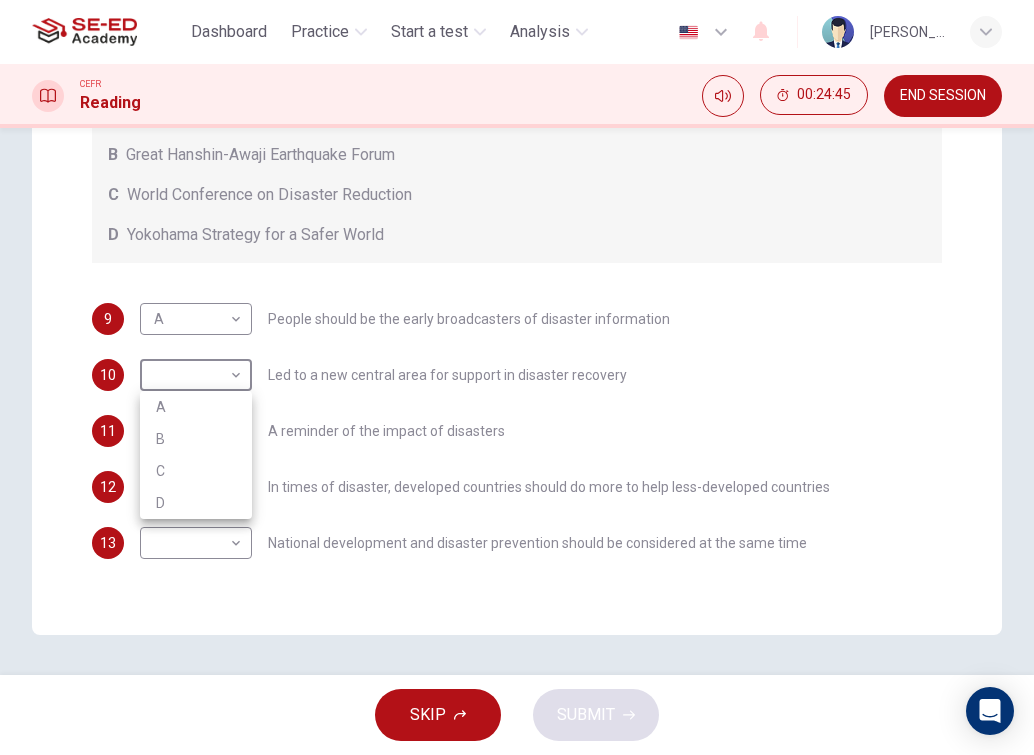 click at bounding box center (517, 377) 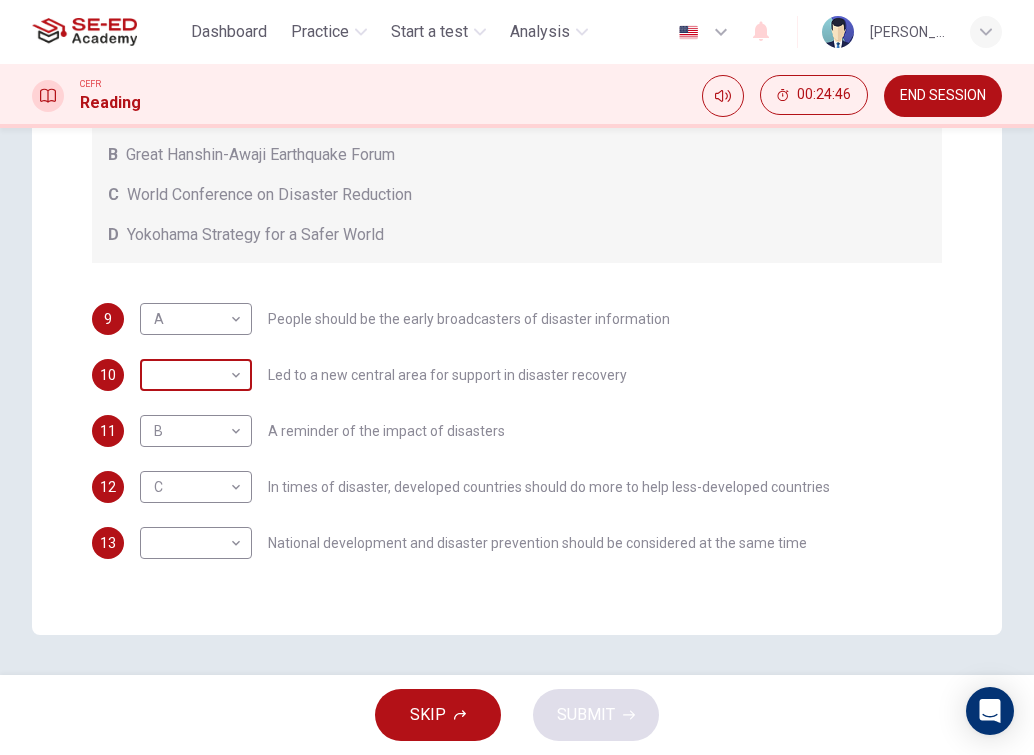 click on "This site uses cookies, as explained in our  Privacy Policy . If you agree to the use of cookies, please click the Accept button and continue to browse our site.   Privacy Policy Accept Dashboard Practice Start a test Analysis English en ​ [PERSON_NAME] CEFR Reading 00:24:46 END SESSION Question Passage Questions 9 - 13 Look at the following statements and the list of disaster control initiatives below.
Match each statement with the correct disaster control initiative,  A-D .
Write the correct letter,  A-D , in the boxes below Disaster Control Initiatives A Hyogo Declaration B Great Hanshin-Awaji Earthquake Forum C World Conference on Disaster Reduction D Yokohama Strategy for a Safer World 9 A A ​ People should be the early broadcasters of disaster information 10 ​ ​ Led to a new central area for support in disaster recovery 11 B B ​ A reminder of the impact of disasters 12 C C ​ In times of disaster, developed countries should do more to help less-developed countries 13 ​ ​ 1 2 3 4 5" at bounding box center [517, 377] 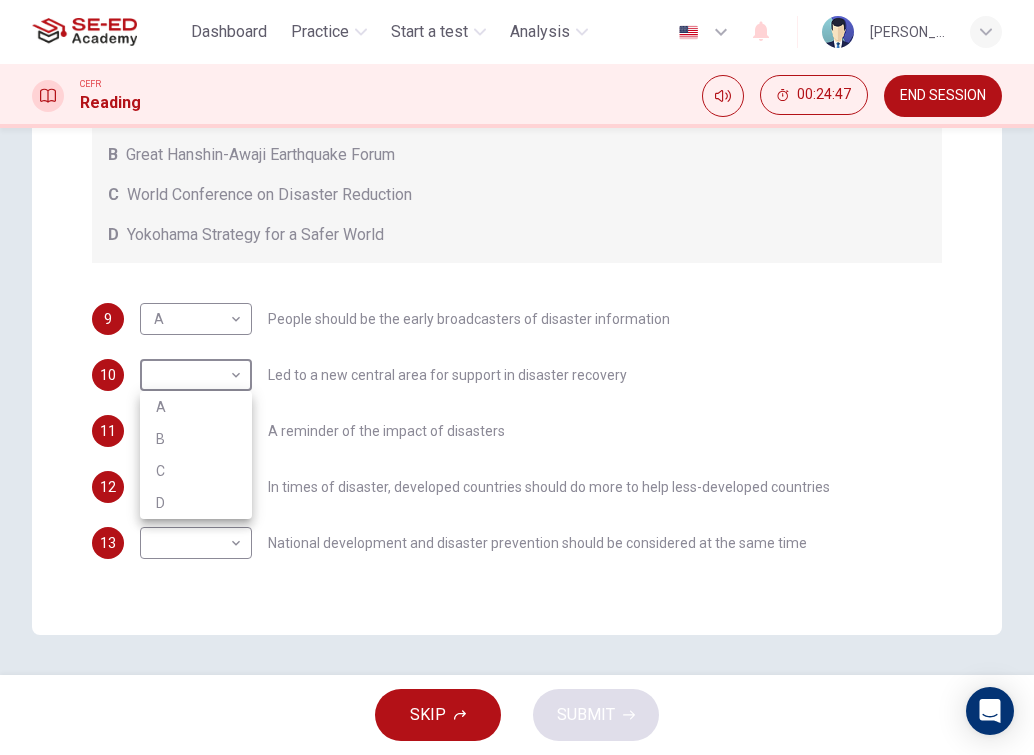 click at bounding box center (517, 377) 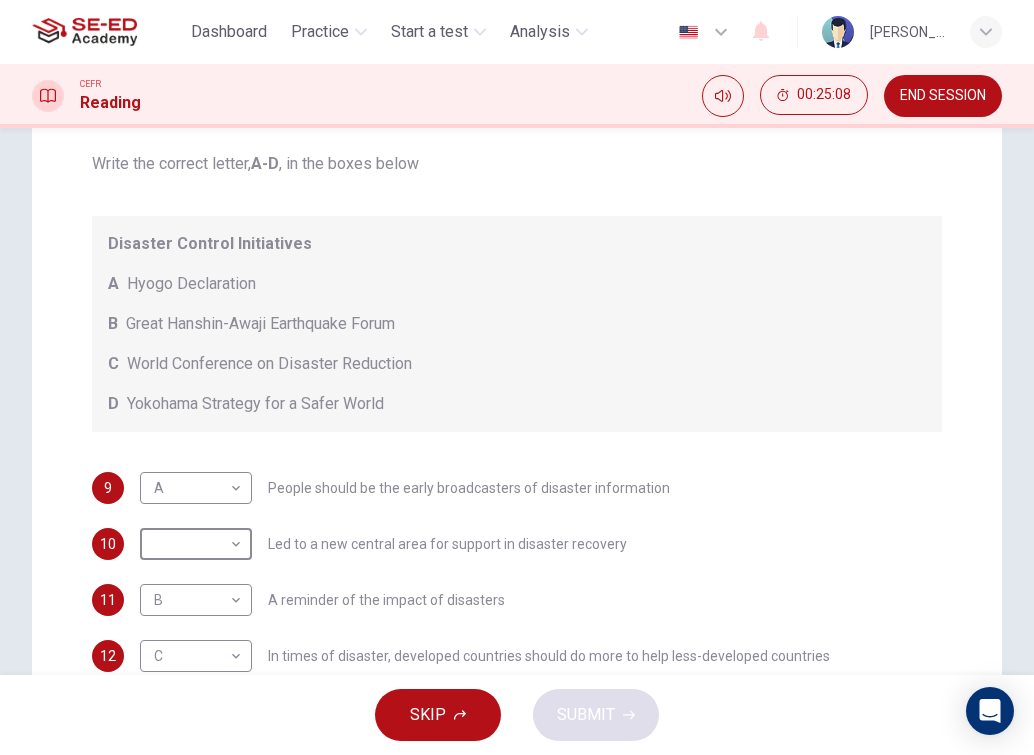 scroll, scrollTop: 469, scrollLeft: 0, axis: vertical 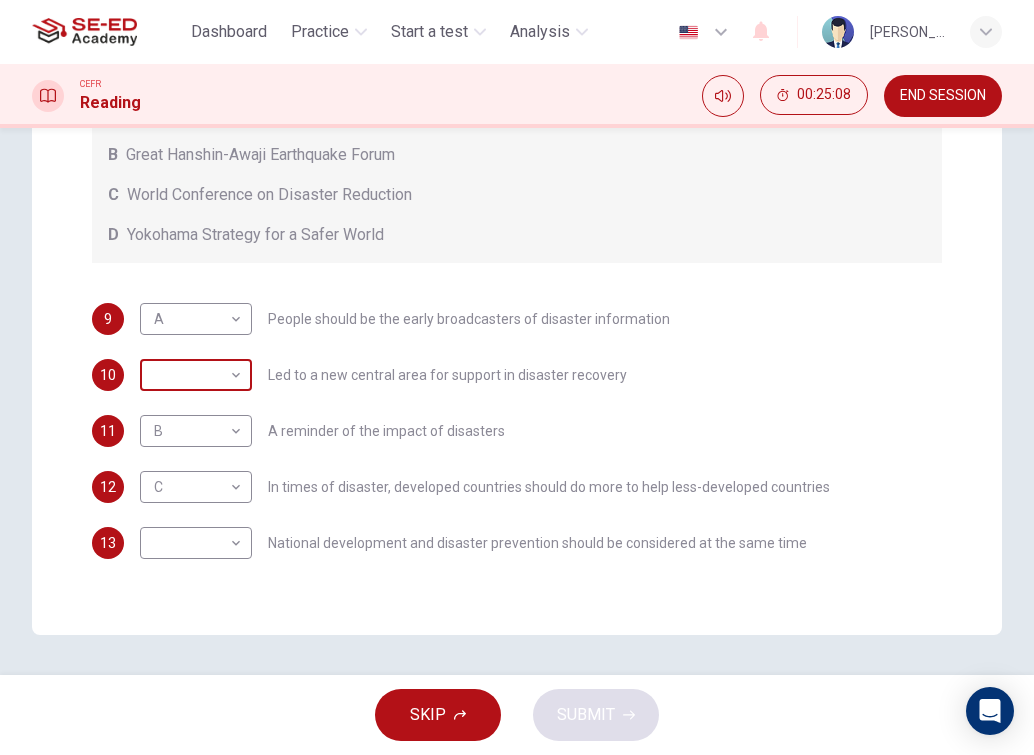 click on "This site uses cookies, as explained in our  Privacy Policy . If you agree to the use of cookies, please click the Accept button and continue to browse our site.   Privacy Policy Accept Dashboard Practice Start a test Analysis English en ​ [PERSON_NAME] CEFR Reading 00:25:08 END SESSION Question Passage Questions 9 - 13 Look at the following statements and the list of disaster control initiatives below.
Match each statement with the correct disaster control initiative,  A-D .
Write the correct letter,  A-D , in the boxes below Disaster Control Initiatives A Hyogo Declaration B Great Hanshin-Awaji Earthquake Forum C World Conference on Disaster Reduction D Yokohama Strategy for a Safer World 9 A A ​ People should be the early broadcasters of disaster information 10 ​ ​ Led to a new central area for support in disaster recovery 11 B B ​ A reminder of the impact of disasters 12 C C ​ In times of disaster, developed countries should do more to help less-developed countries 13 ​ ​ 1 2 3 4 5" at bounding box center [517, 377] 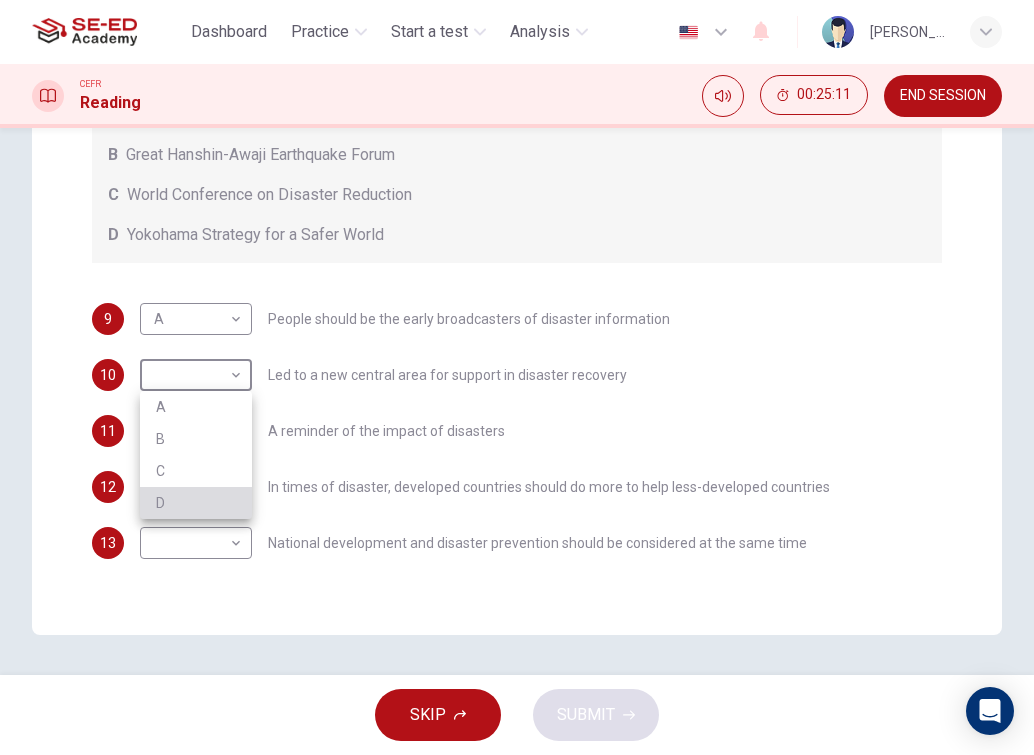 click on "D" at bounding box center [196, 503] 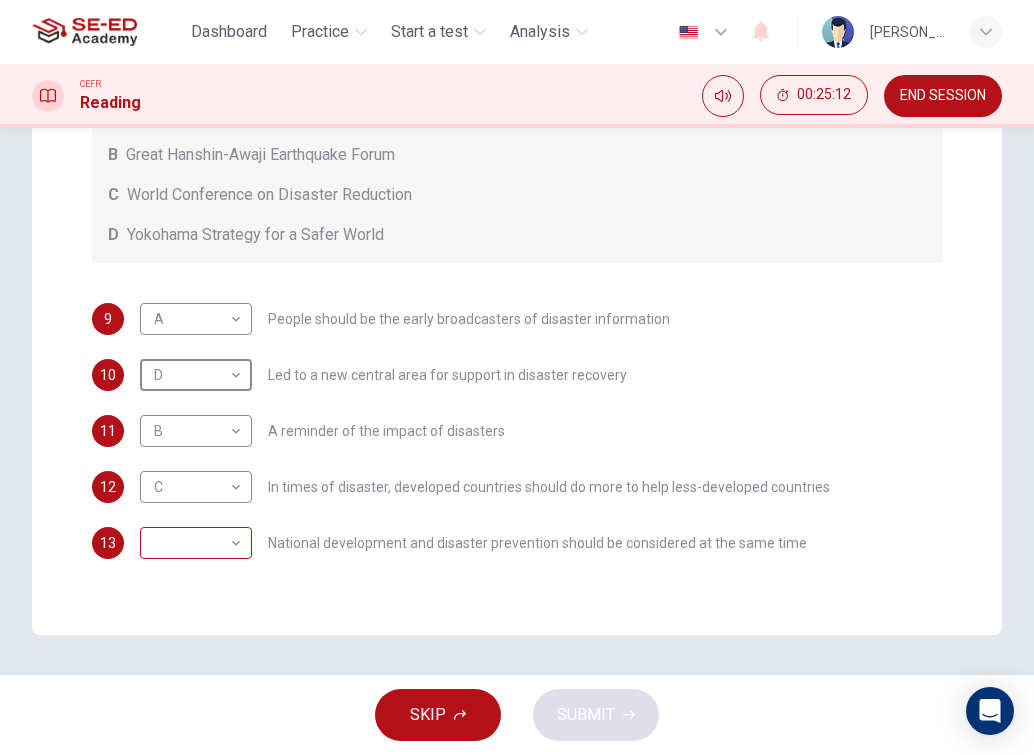 click on "This site uses cookies, as explained in our  Privacy Policy . If you agree to the use of cookies, please click the Accept button and continue to browse our site.   Privacy Policy Accept Dashboard Practice Start a test Analysis English en ​ [PERSON_NAME] CEFR Reading 00:25:12 END SESSION Question Passage Questions 9 - 13 Look at the following statements and the list of disaster control initiatives below.
Match each statement with the correct disaster control initiative,  A-D .
Write the correct letter,  A-D , in the boxes below Disaster Control Initiatives A Hyogo Declaration B Great Hanshin-Awaji Earthquake Forum C World Conference on Disaster Reduction D Yokohama Strategy for a Safer World 9 A A ​ People should be the early broadcasters of disaster information 10 D D ​ Led to a new central area for support in disaster recovery 11 B B ​ A reminder of the impact of disasters 12 C C ​ In times of disaster, developed countries should do more to help less-developed countries 13 ​ ​ 1 2 3 4 5" at bounding box center [517, 377] 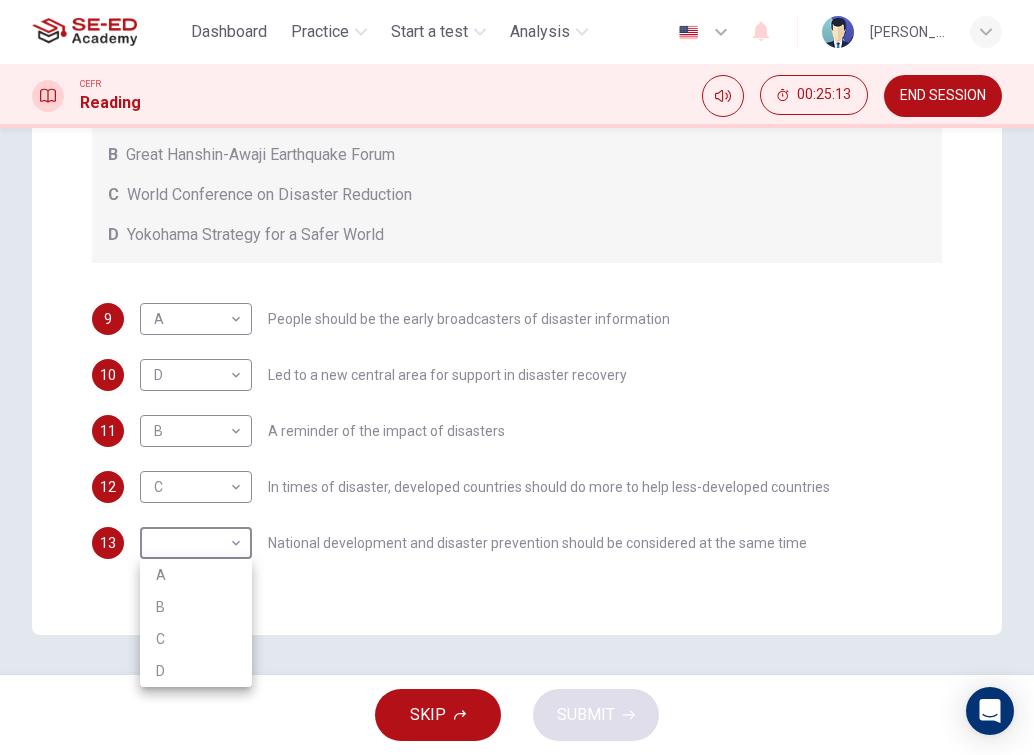 click at bounding box center (517, 377) 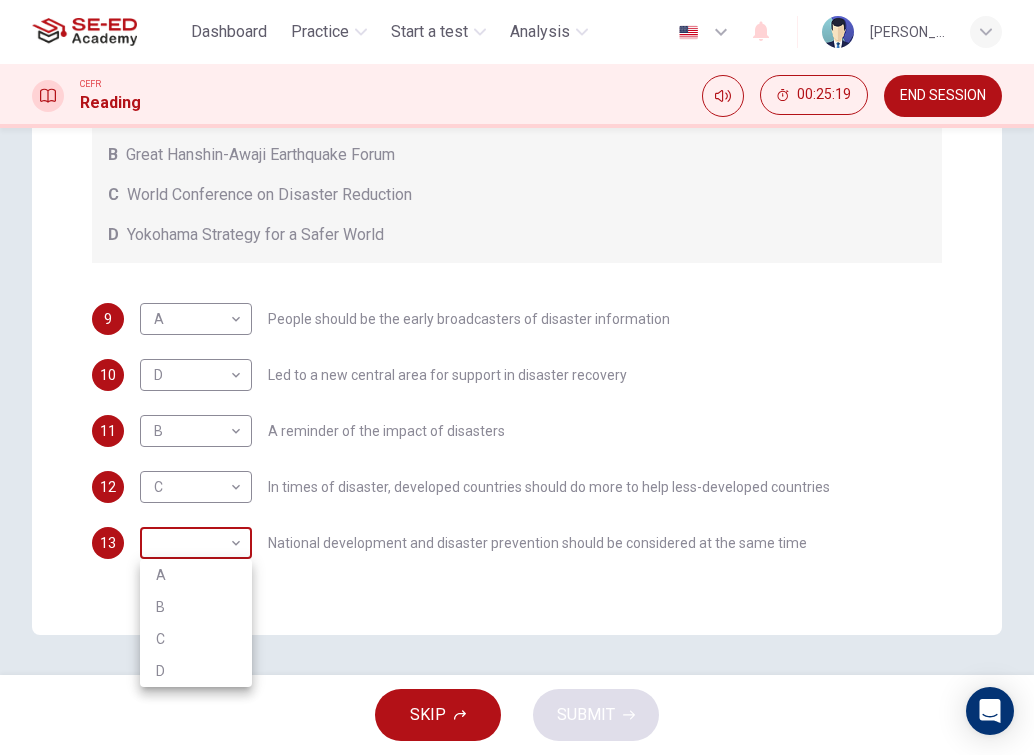 click on "This site uses cookies, as explained in our  Privacy Policy . If you agree to the use of cookies, please click the Accept button and continue to browse our site.   Privacy Policy Accept Dashboard Practice Start a test Analysis English en ​ [PERSON_NAME] CEFR Reading 00:25:19 END SESSION Question Passage Questions 9 - 13 Look at the following statements and the list of disaster control initiatives below.
Match each statement with the correct disaster control initiative,  A-D .
Write the correct letter,  A-D , in the boxes below Disaster Control Initiatives A Hyogo Declaration B Great Hanshin-Awaji Earthquake Forum C World Conference on Disaster Reduction D Yokohama Strategy for a Safer World 9 A A ​ People should be the early broadcasters of disaster information 10 D D ​ Led to a new central area for support in disaster recovery 11 B B ​ A reminder of the impact of disasters 12 C C ​ In times of disaster, developed countries should do more to help less-developed countries 13 ​ ​ 1 2 3 4 5" at bounding box center (517, 377) 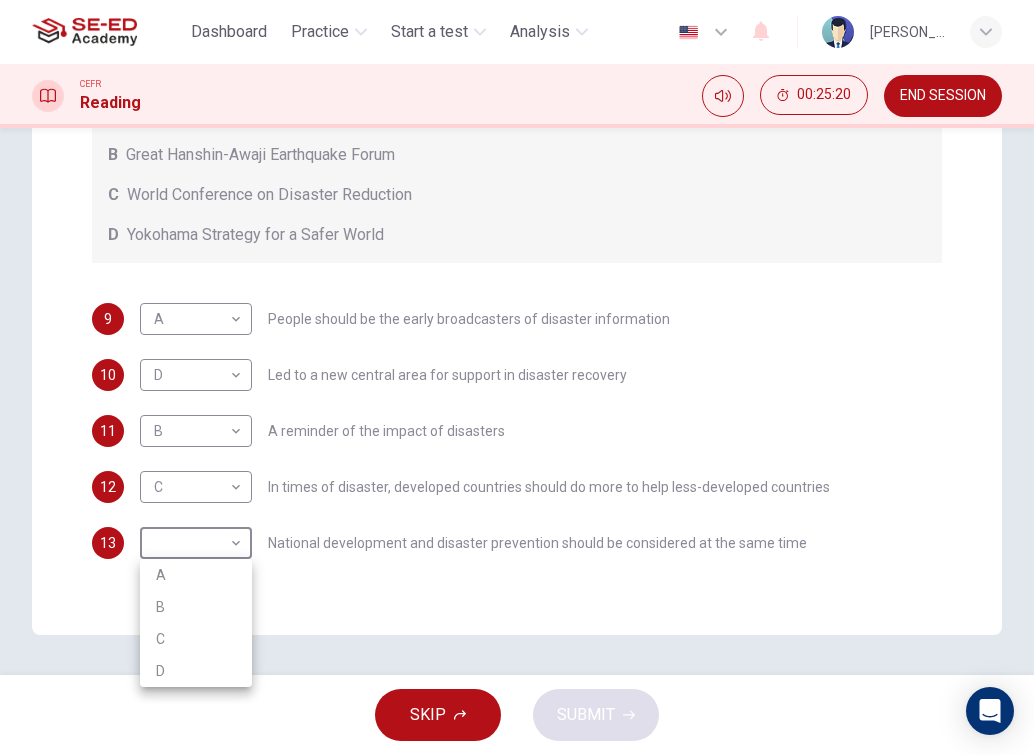 click on "C" at bounding box center (196, 639) 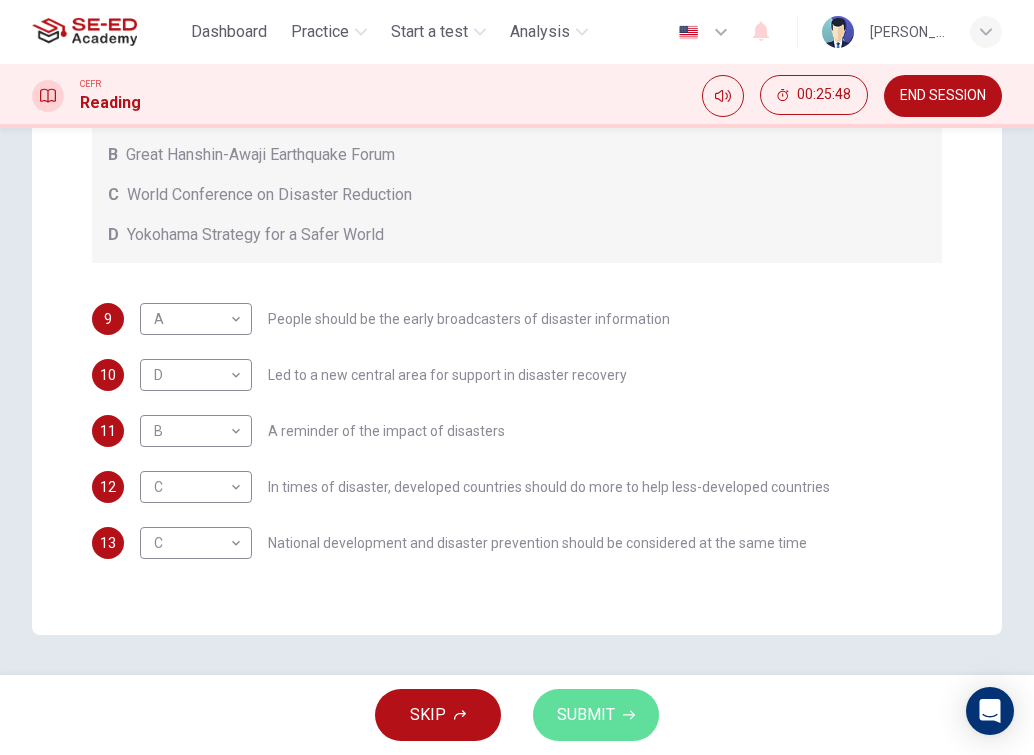 click on "SUBMIT" at bounding box center [586, 715] 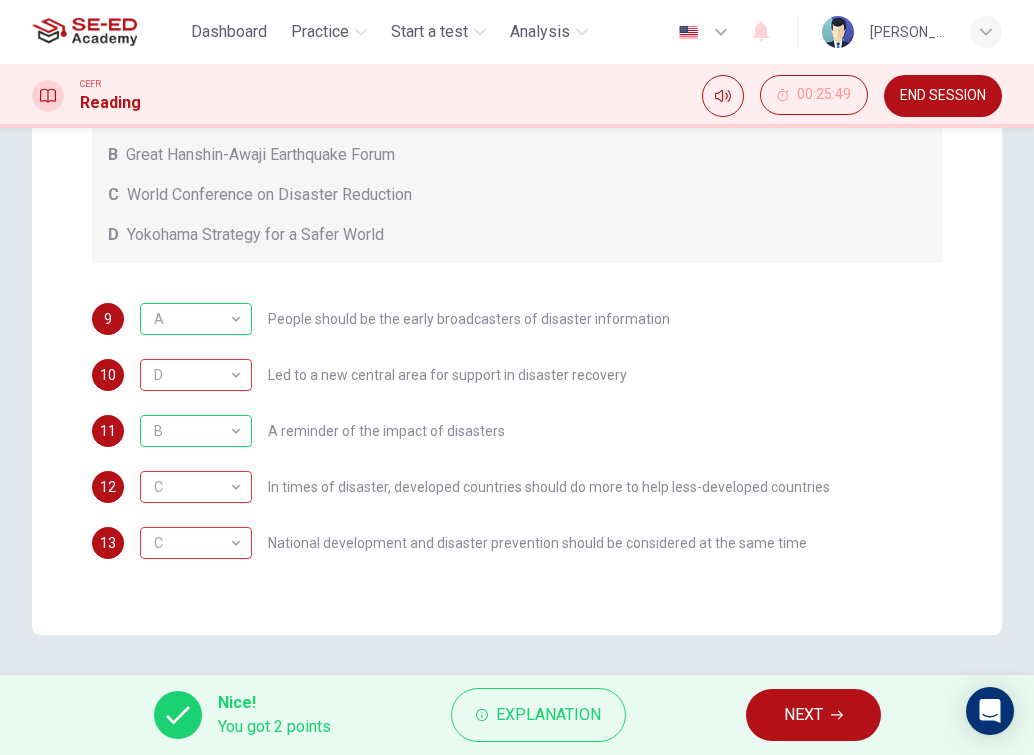 click on "NEXT" at bounding box center (813, 715) 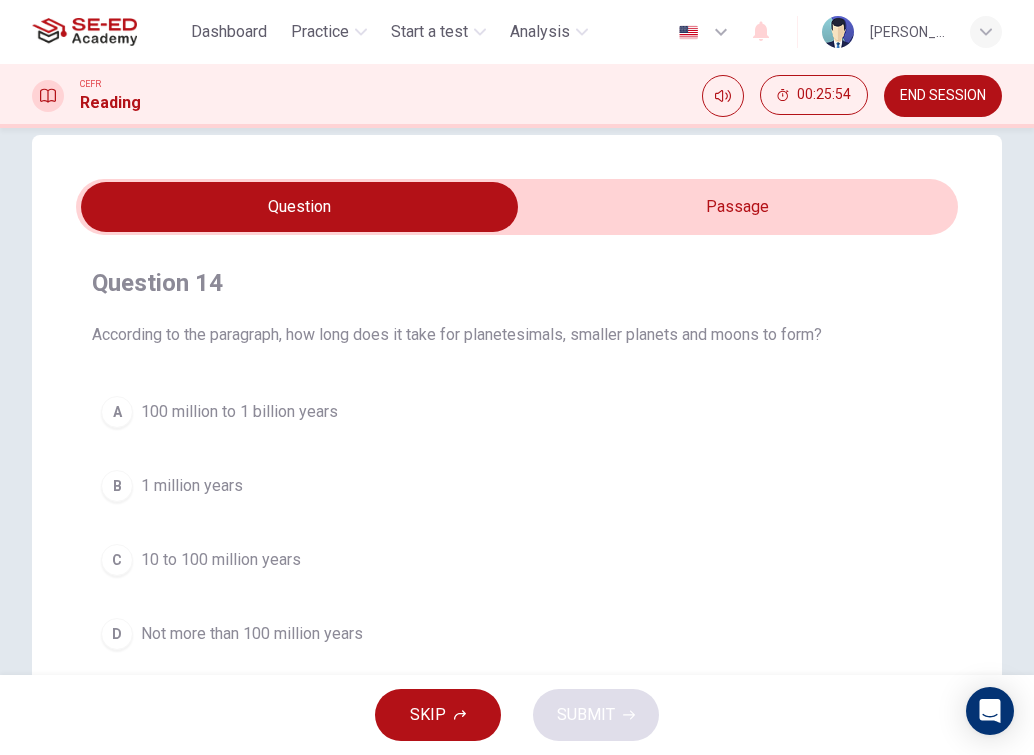 scroll, scrollTop: 0, scrollLeft: 0, axis: both 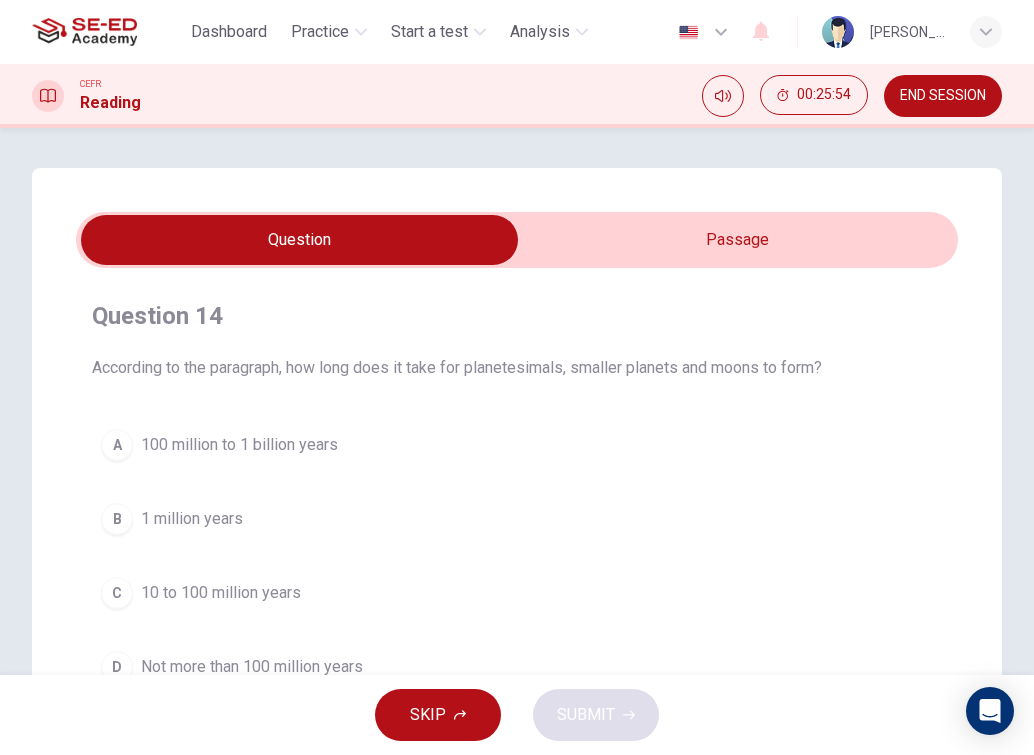 click at bounding box center [299, 240] 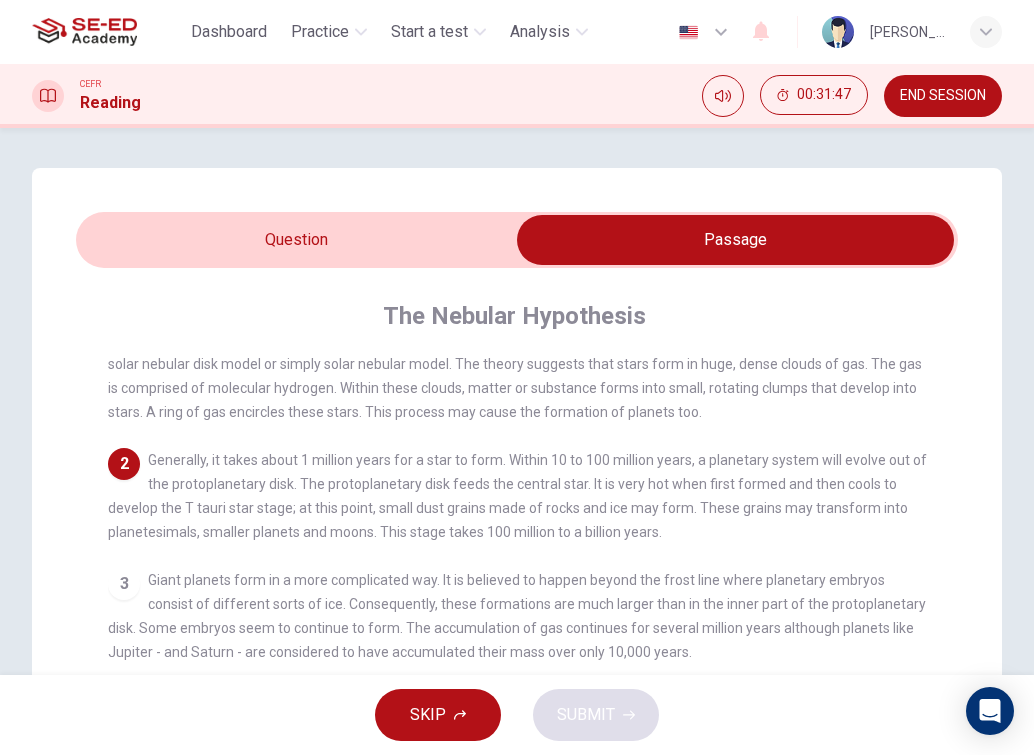 scroll, scrollTop: 103, scrollLeft: 0, axis: vertical 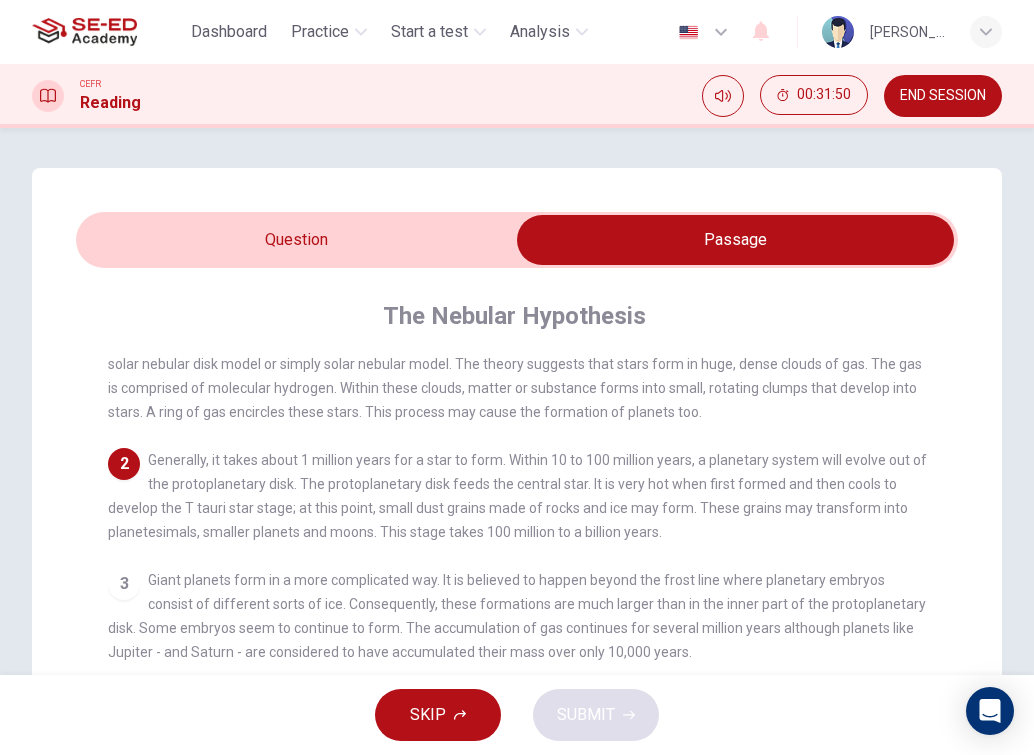 click at bounding box center [735, 240] 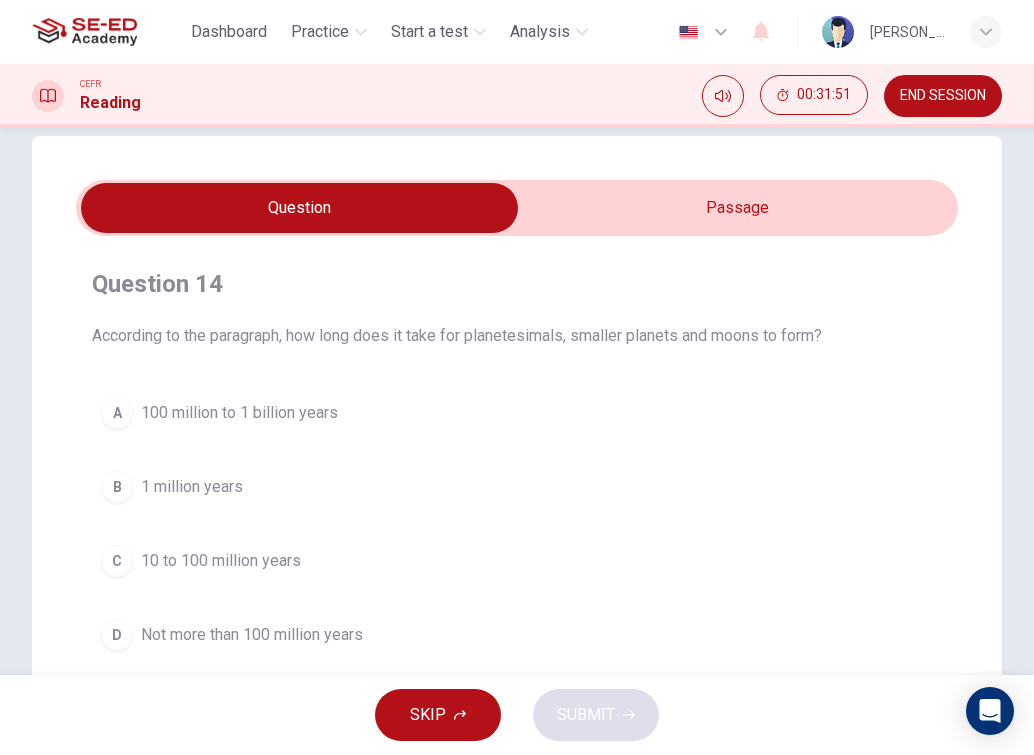 scroll, scrollTop: 0, scrollLeft: 0, axis: both 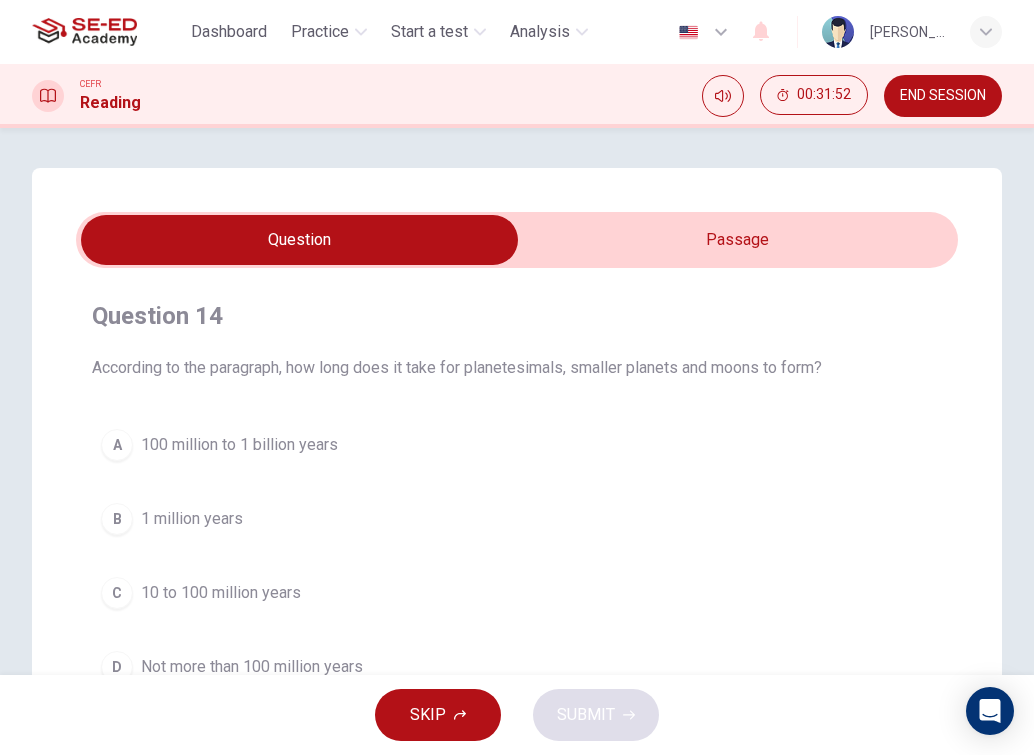 click at bounding box center (299, 240) 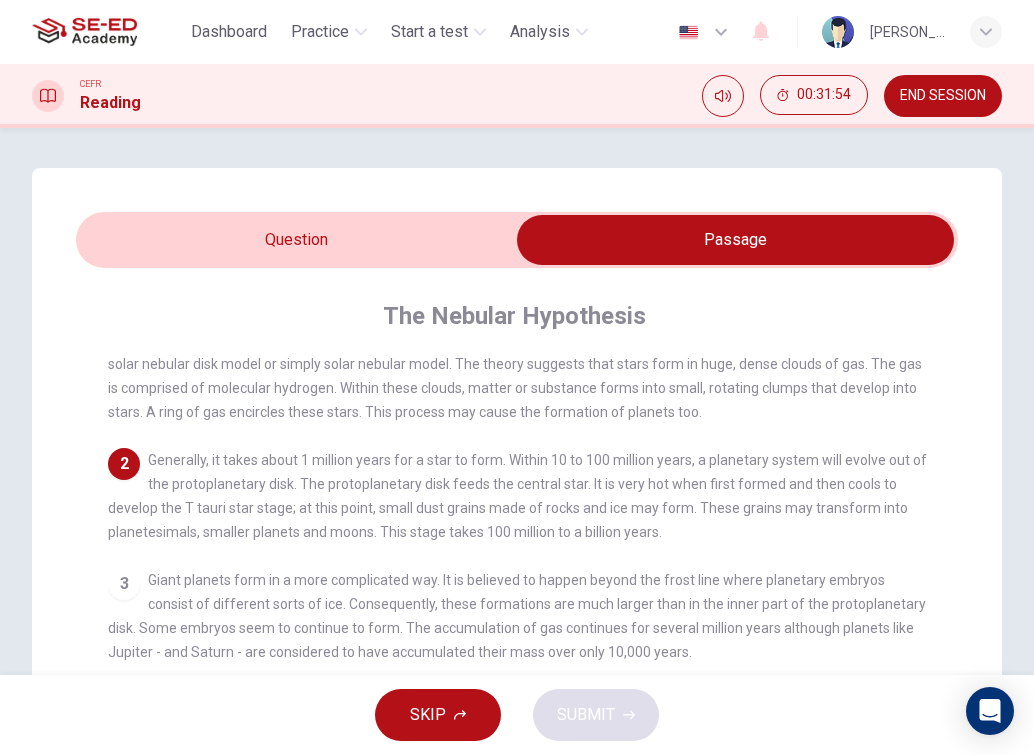 click at bounding box center [735, 240] 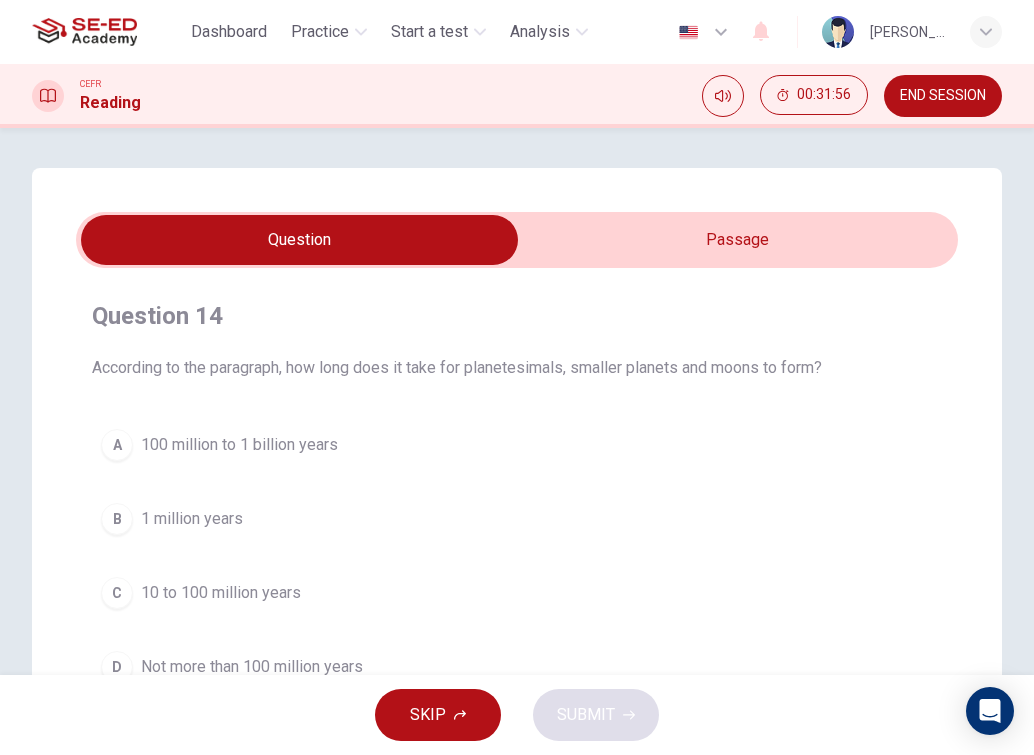 click at bounding box center [299, 240] 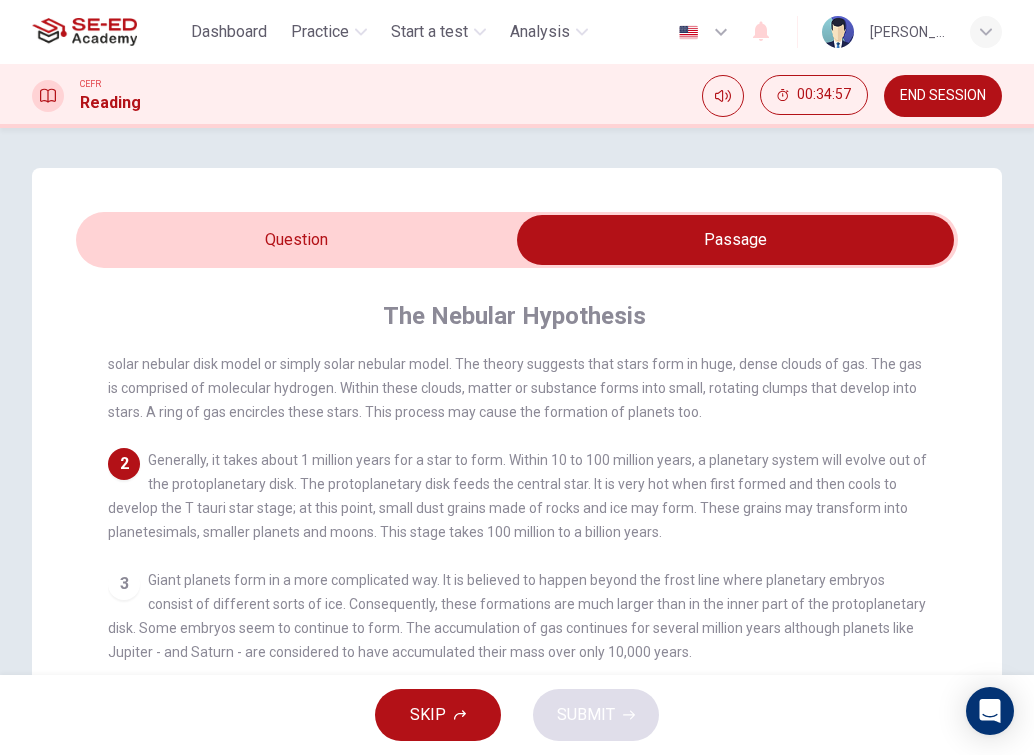 click on "END SESSION" at bounding box center [943, 96] 